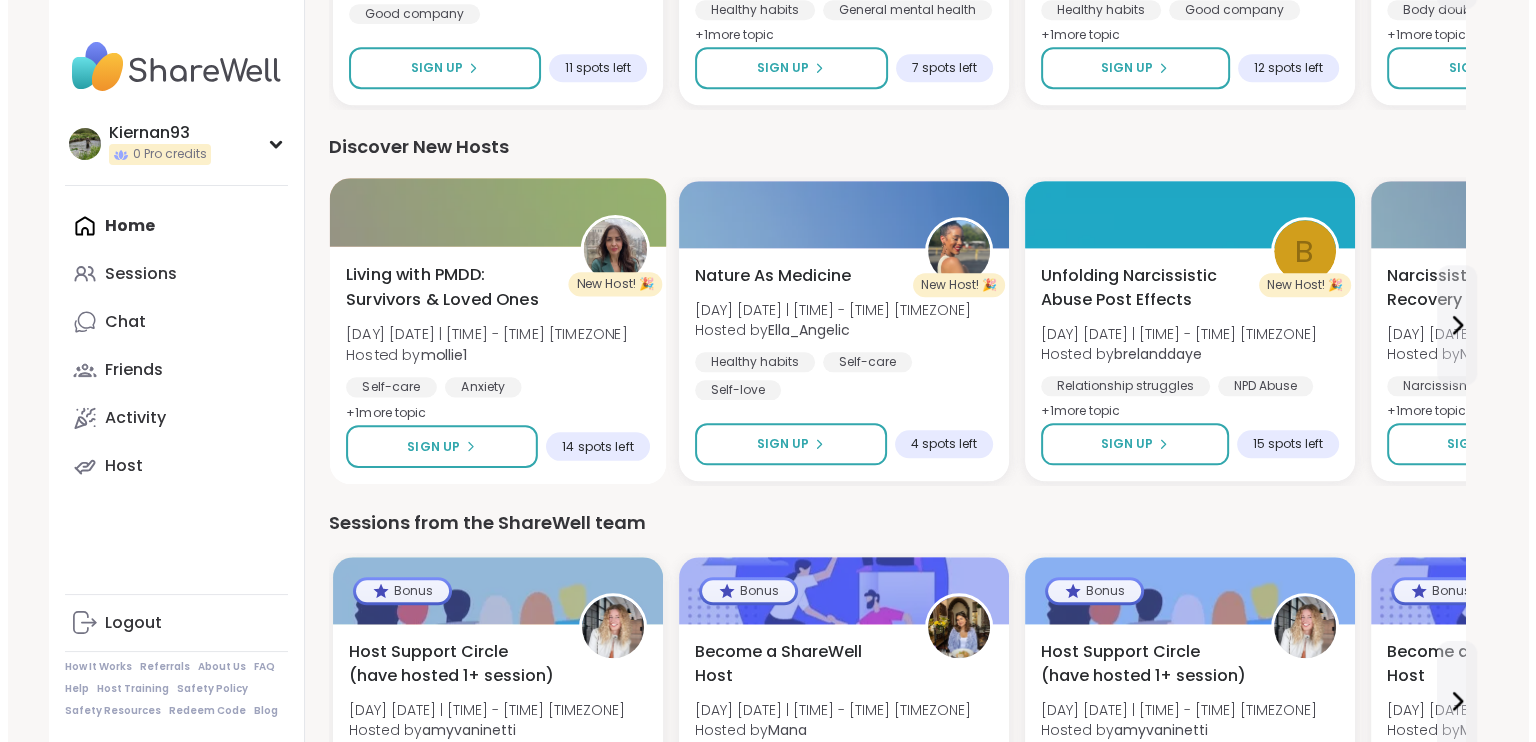 scroll, scrollTop: 0, scrollLeft: 0, axis: both 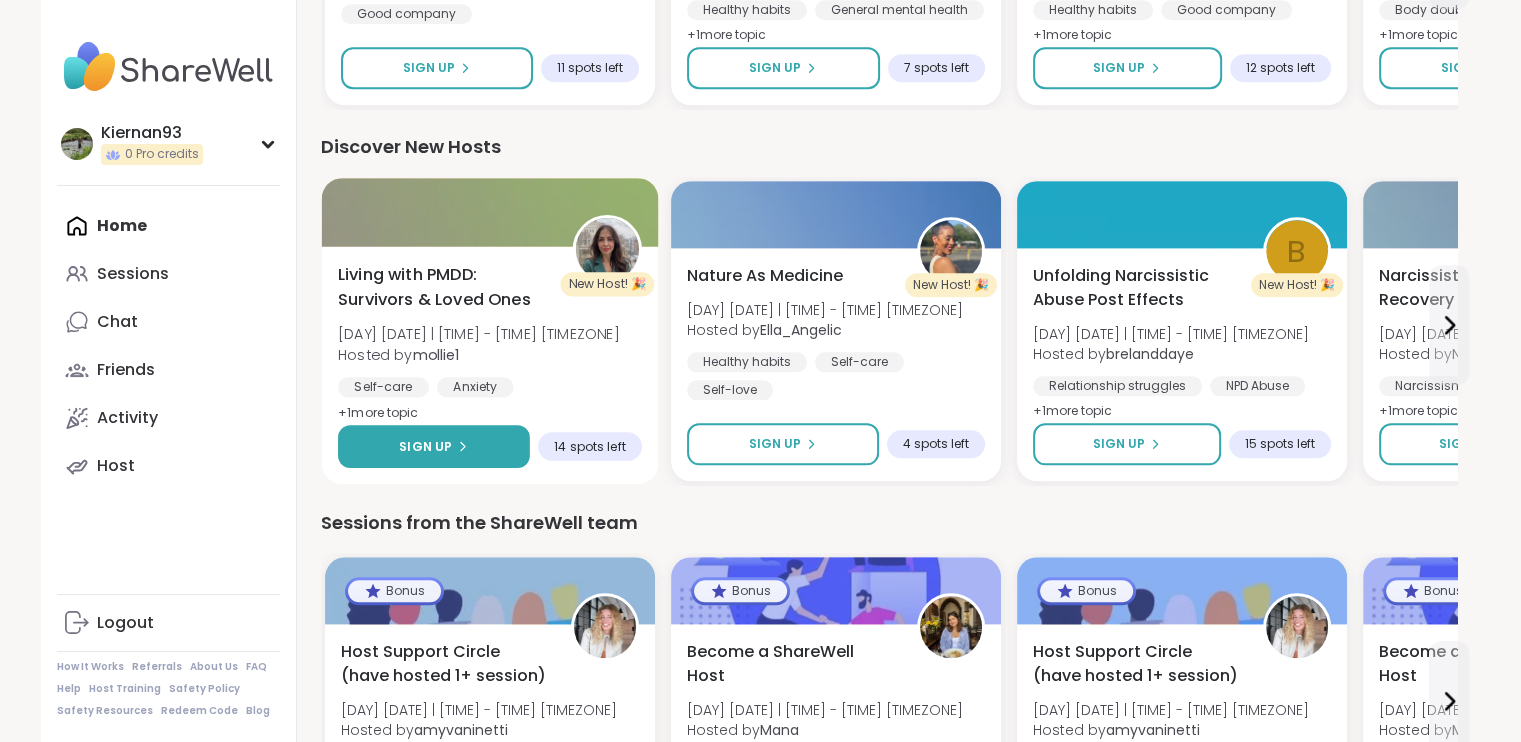 click on "Sign Up" at bounding box center [433, 446] 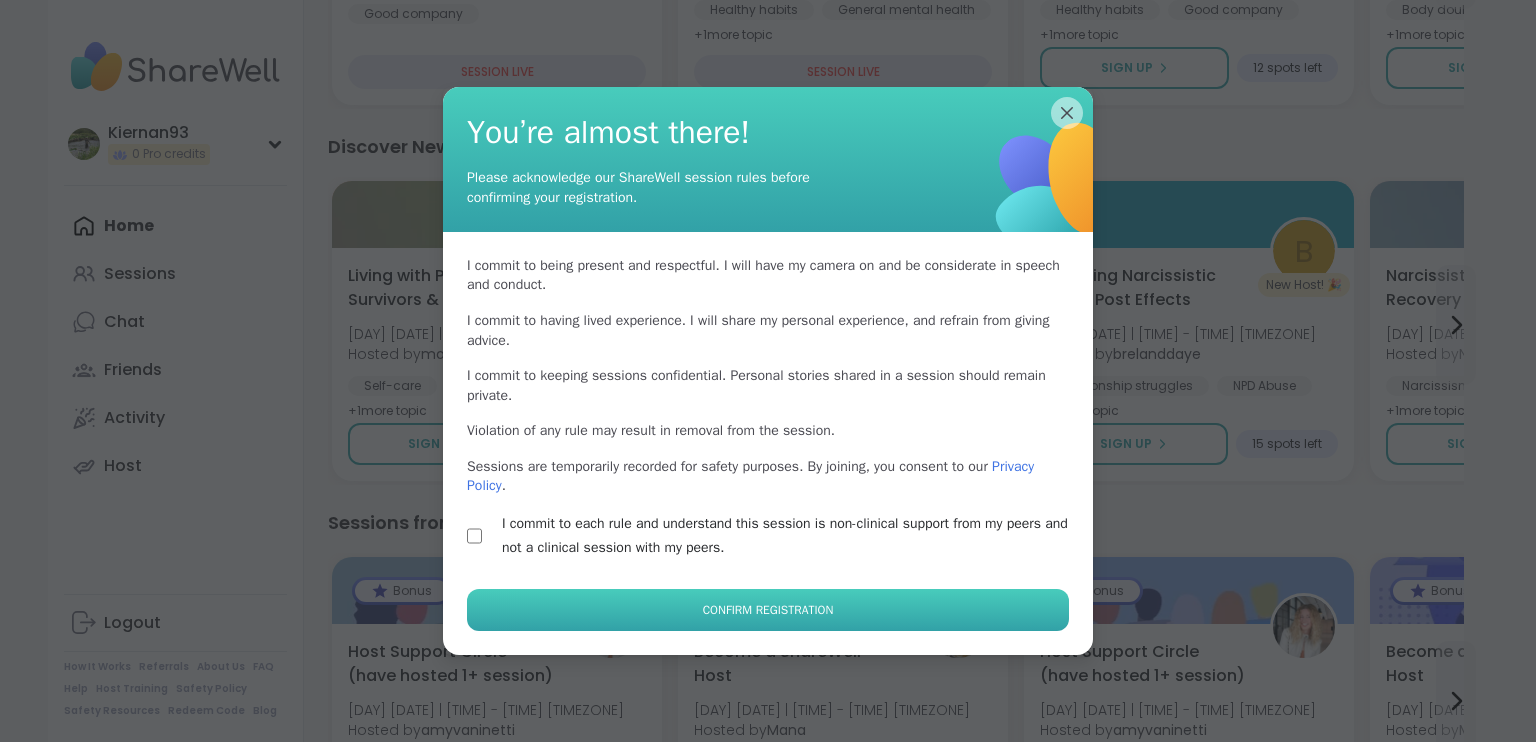 click on "Confirm Registration" at bounding box center [768, 610] 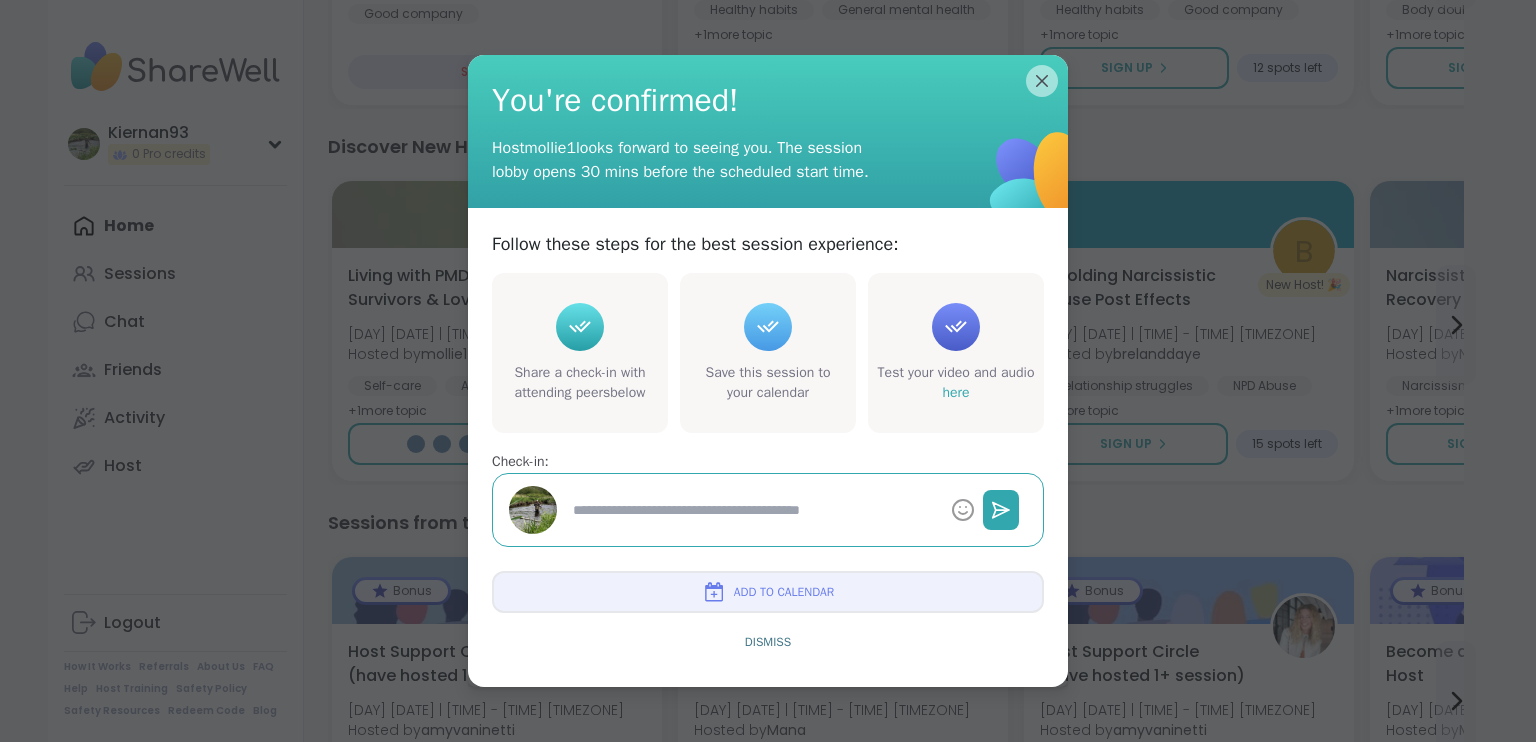 type on "*" 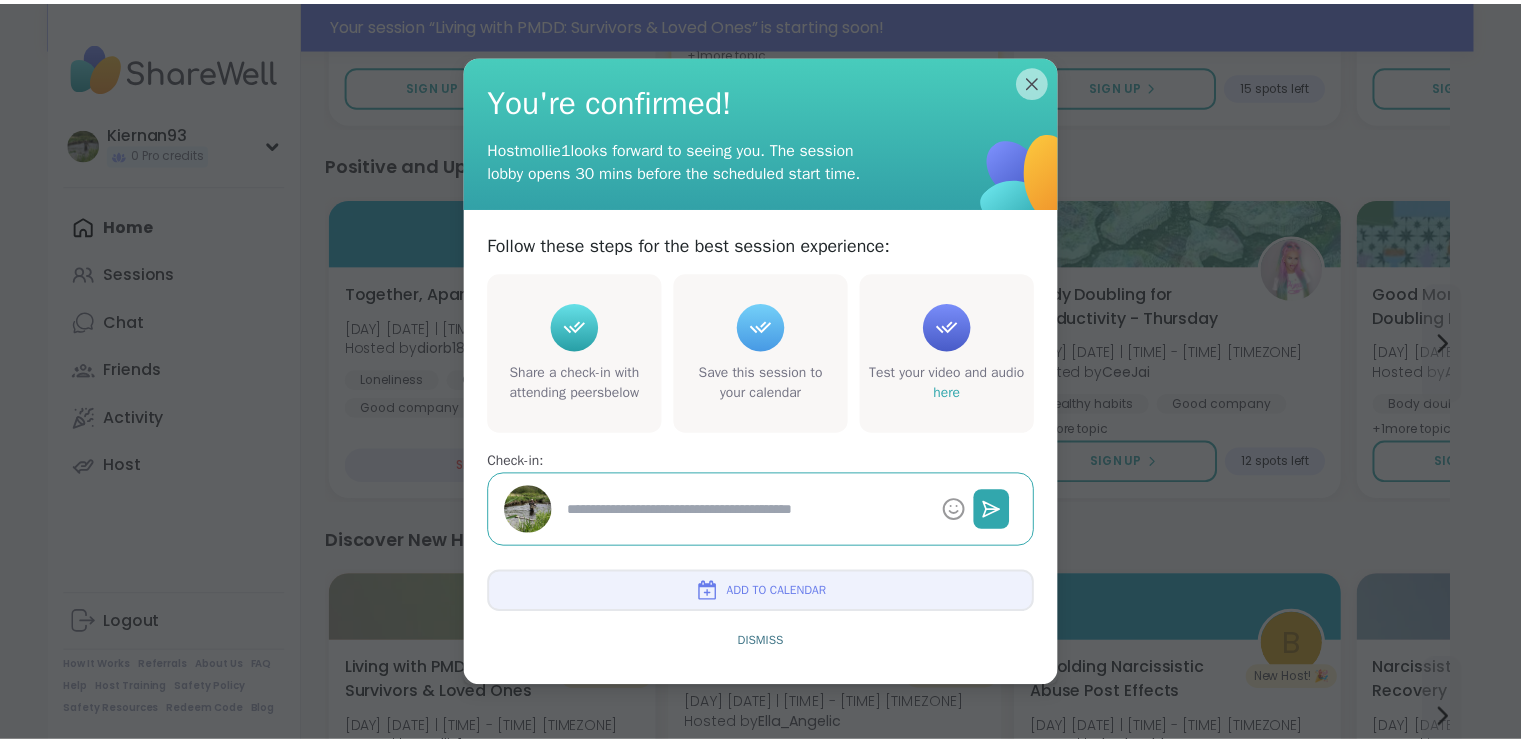 scroll, scrollTop: 2010, scrollLeft: 0, axis: vertical 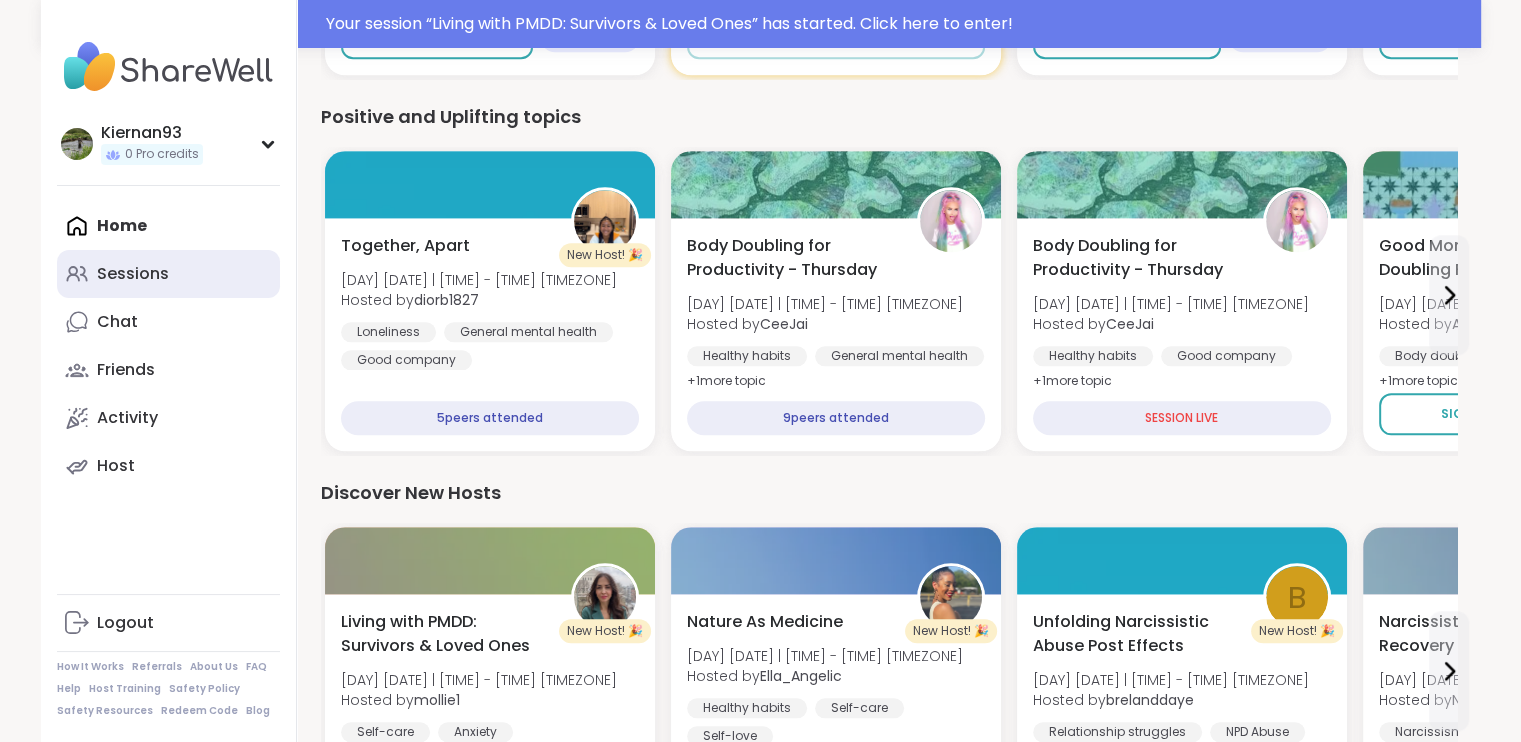 click on "Sessions" at bounding box center [168, 274] 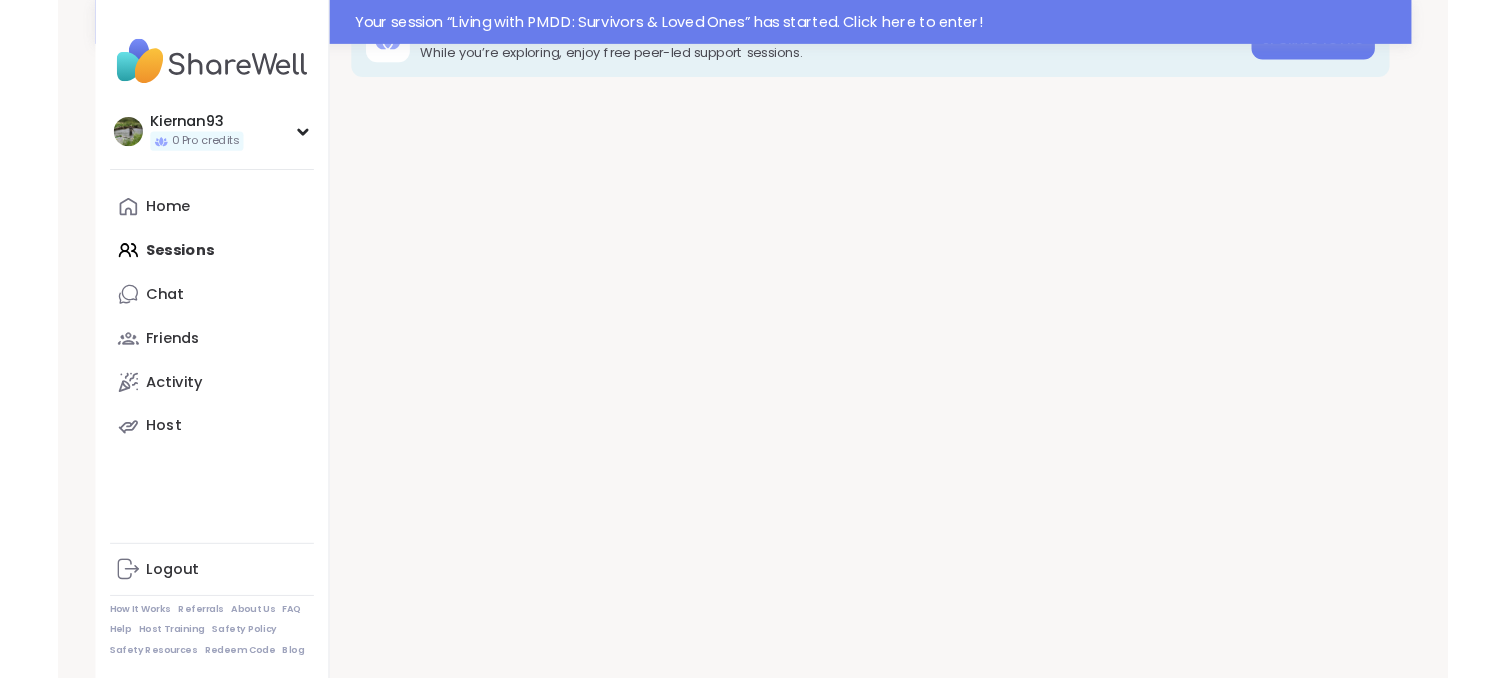scroll, scrollTop: 0, scrollLeft: 0, axis: both 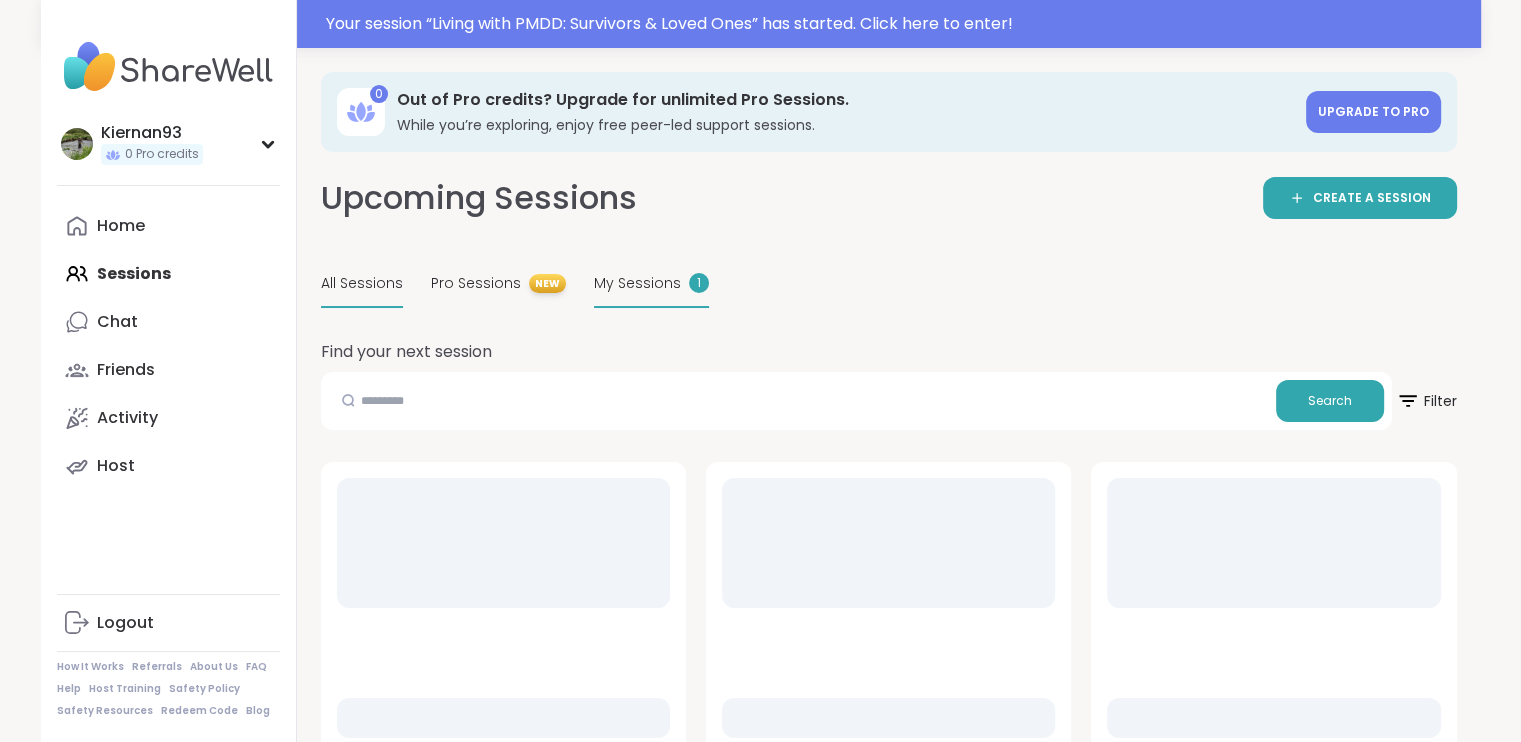 click on "My Sessions" at bounding box center [637, 283] 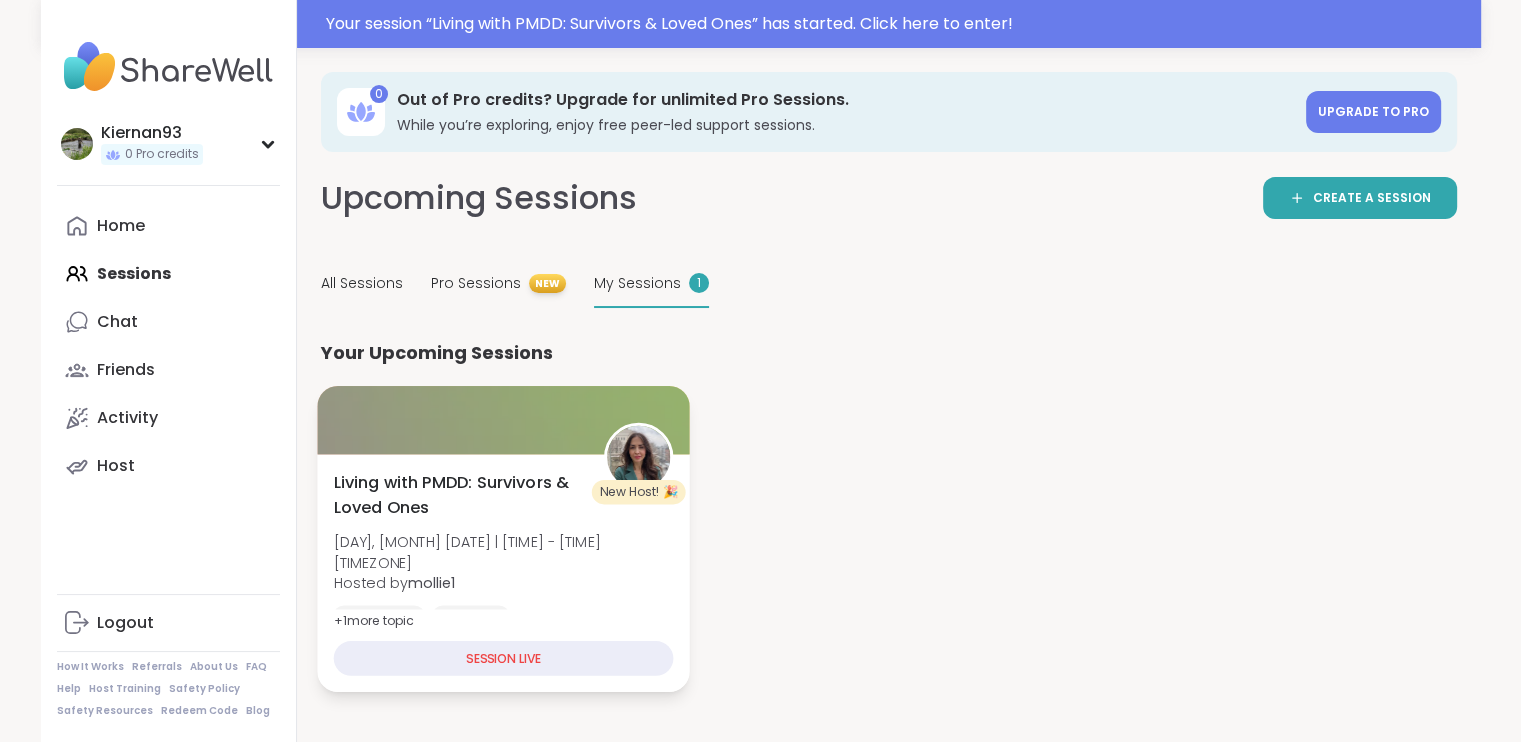 click on "Living with PMDD: Survivors & Loved Ones" at bounding box center [457, 495] 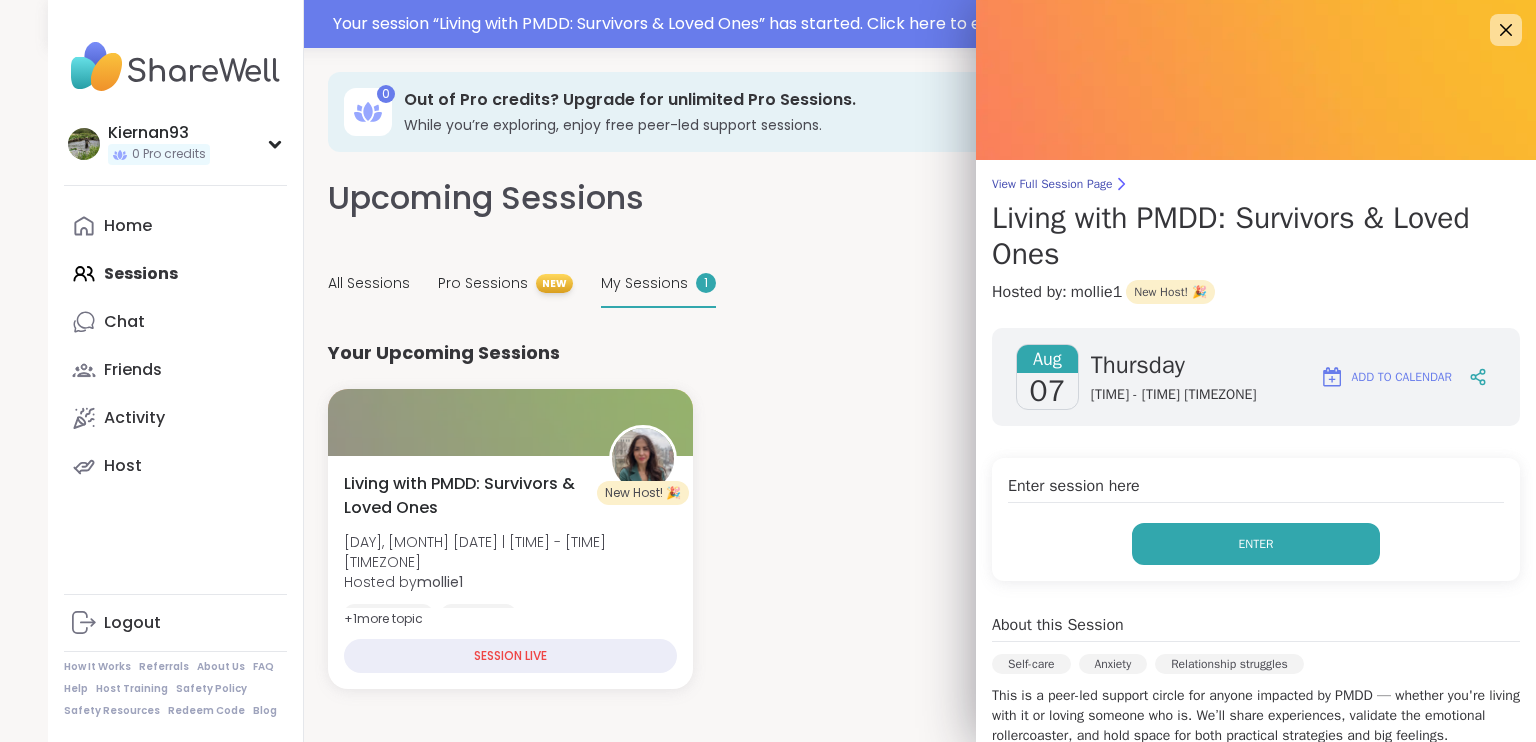 click on "Enter" at bounding box center (1256, 544) 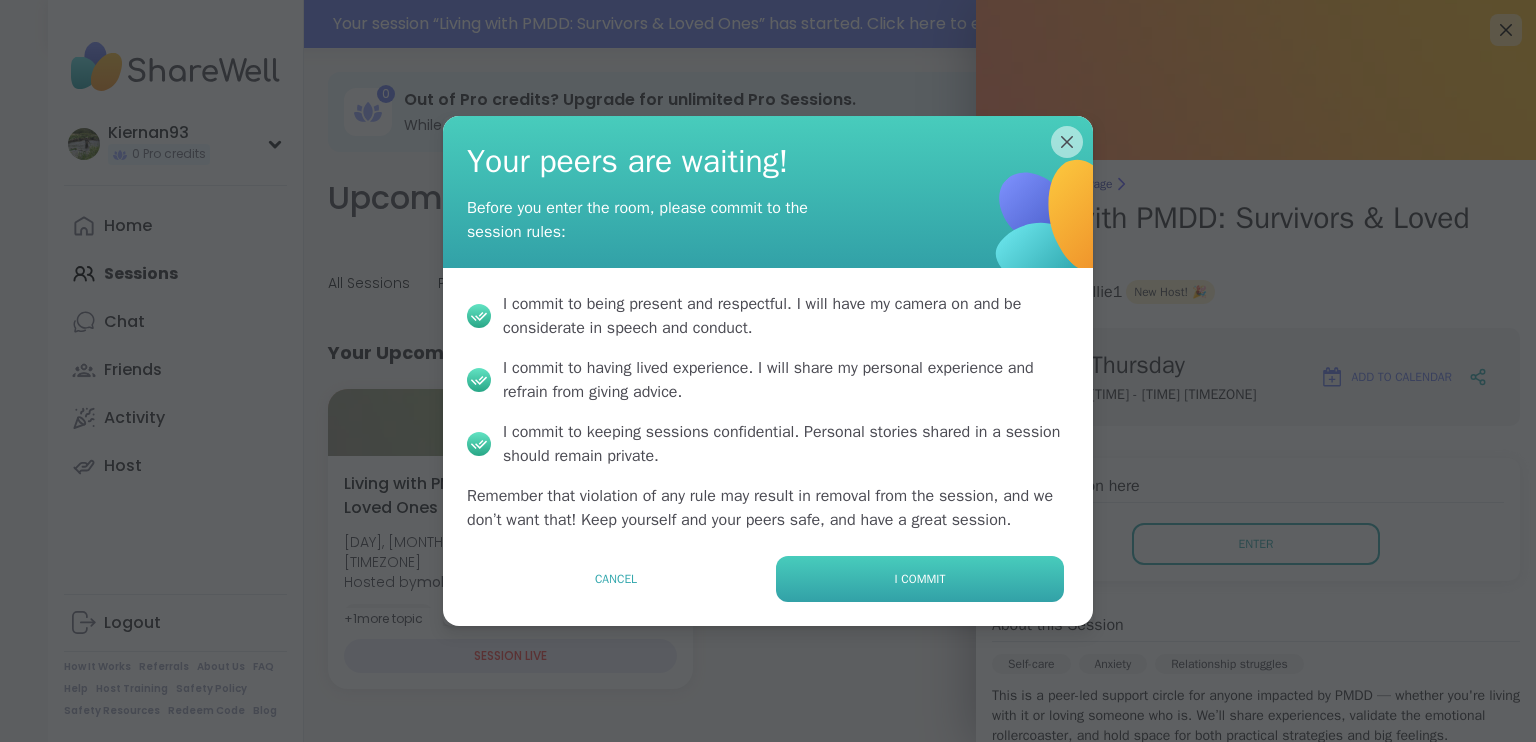 click on "I commit" at bounding box center [920, 579] 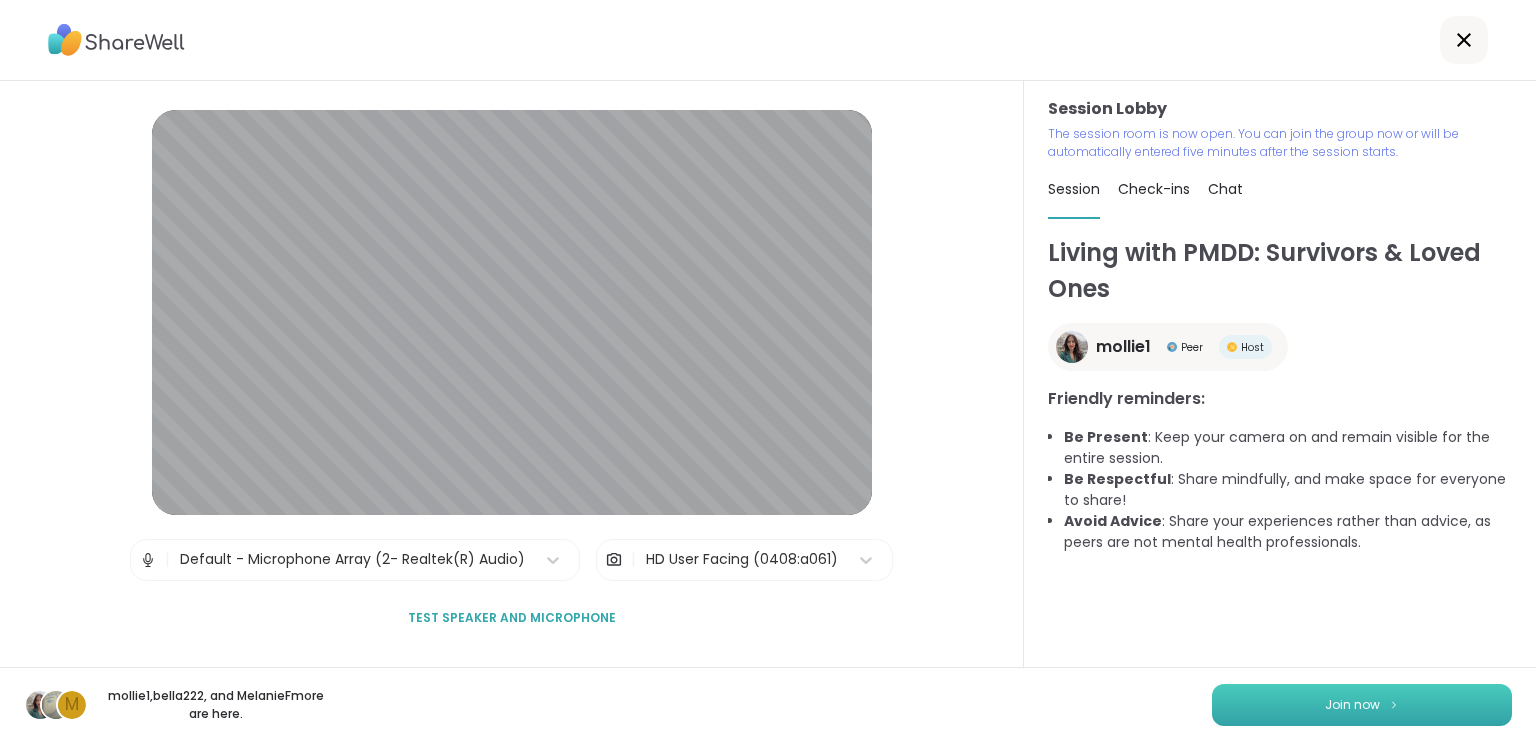 click on "Join now" at bounding box center (1362, 705) 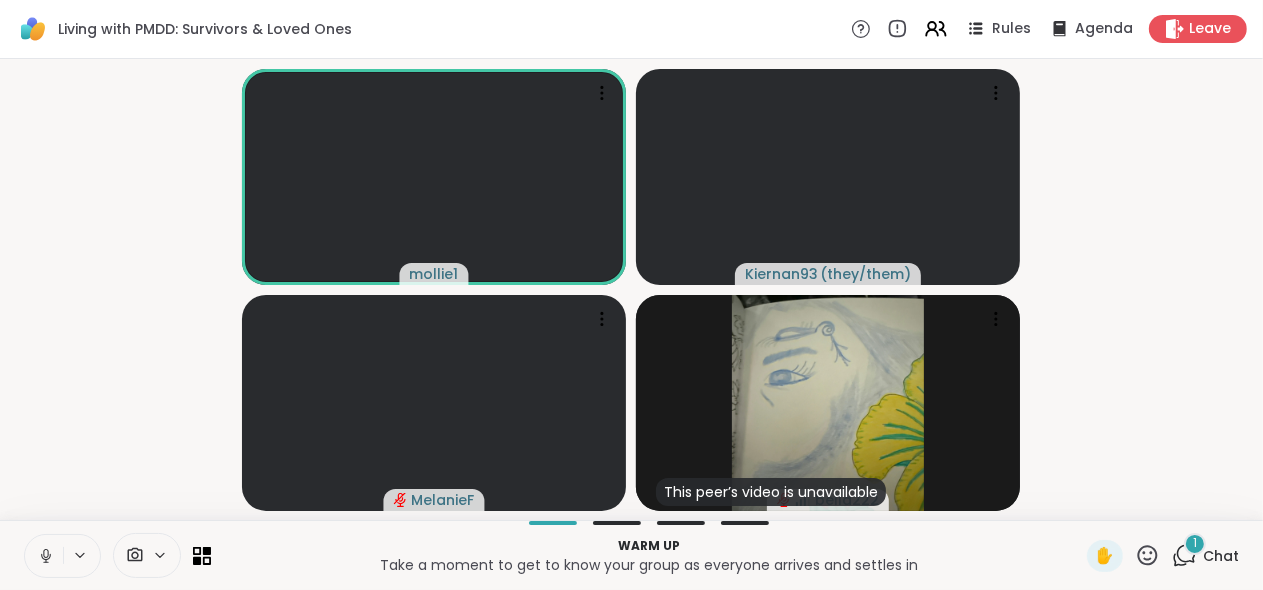 click on "1" at bounding box center [1195, 543] 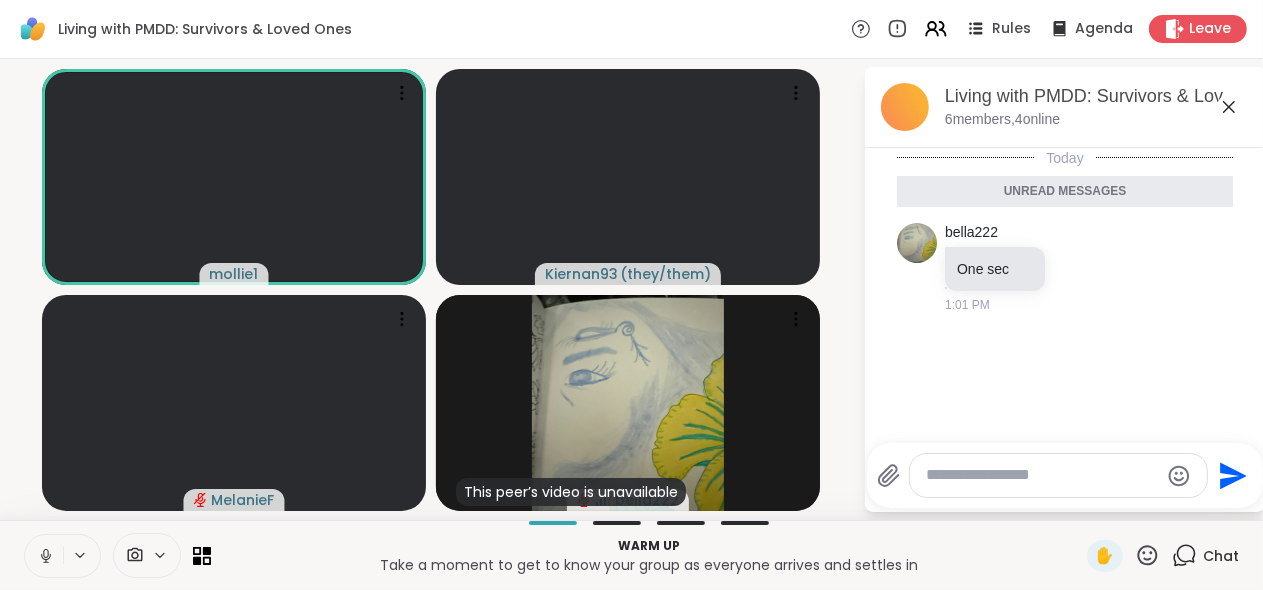 click 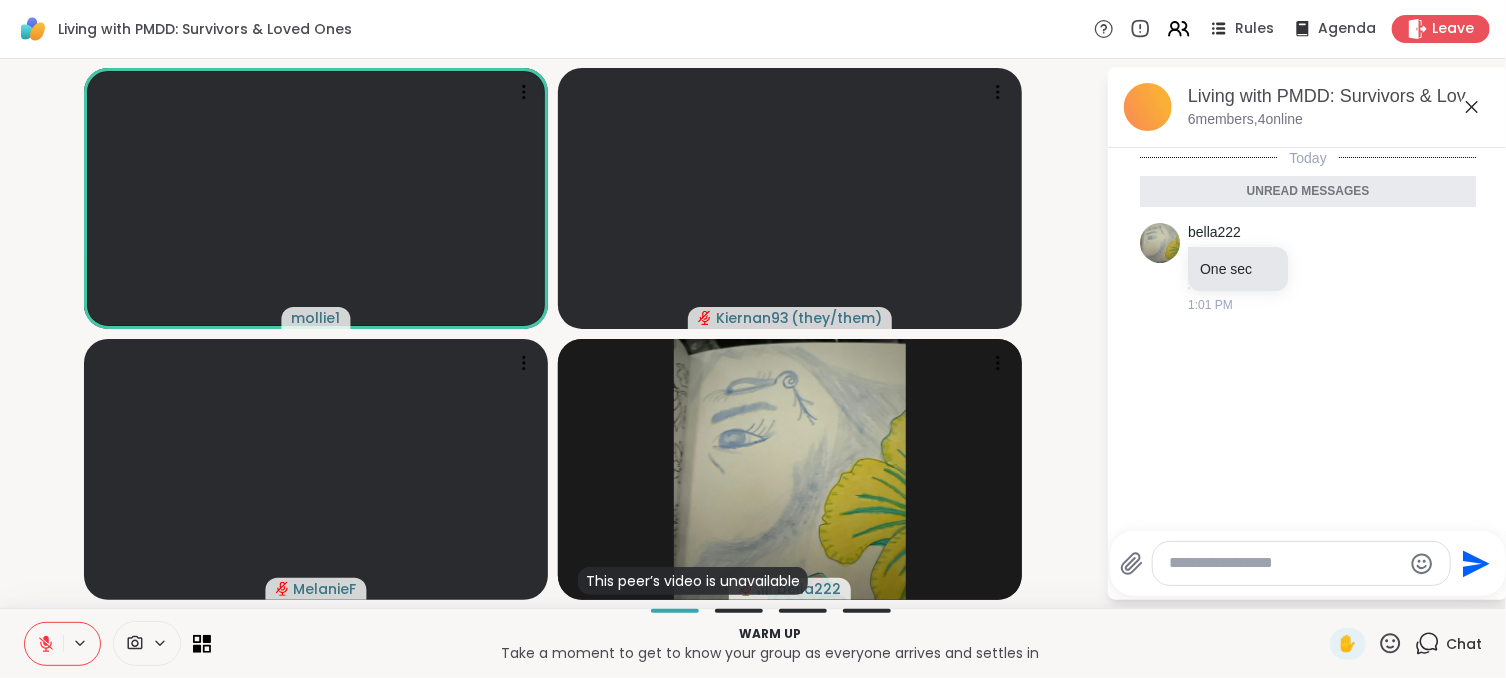 type 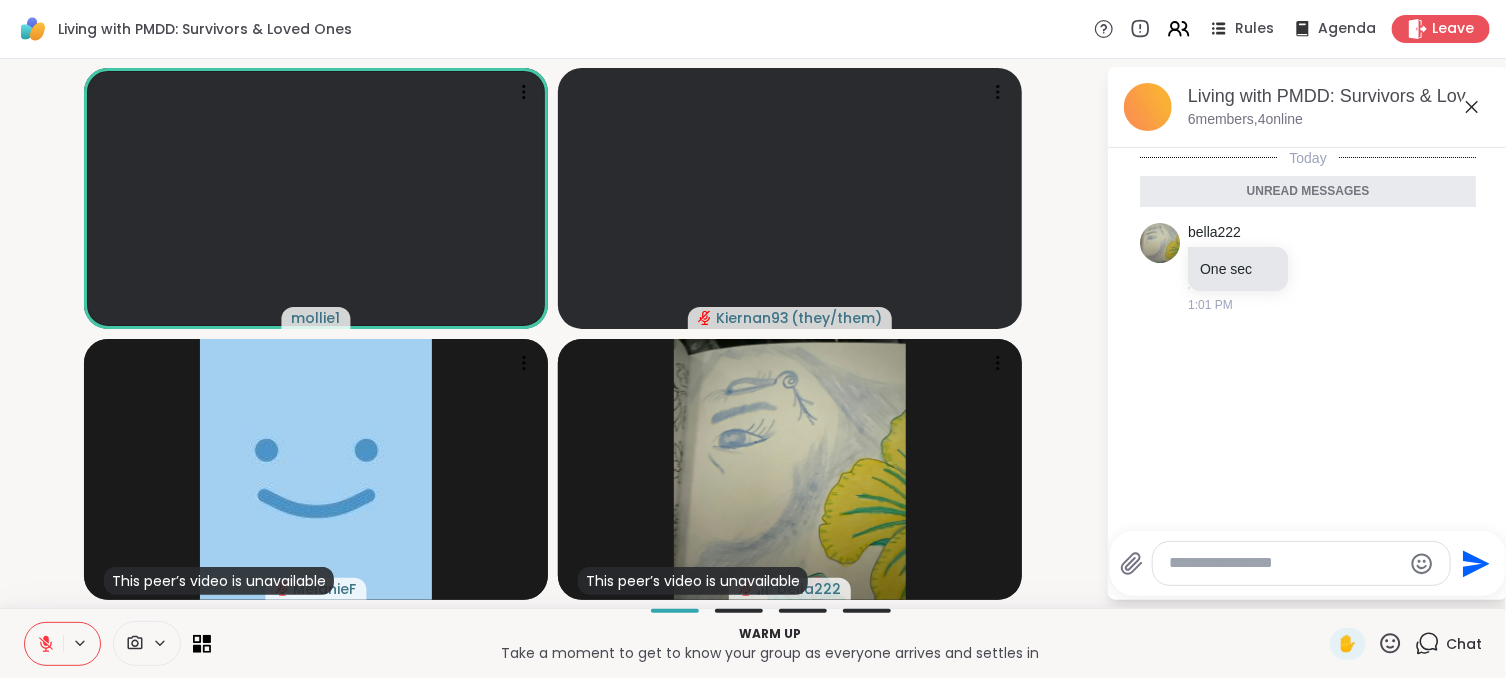 click 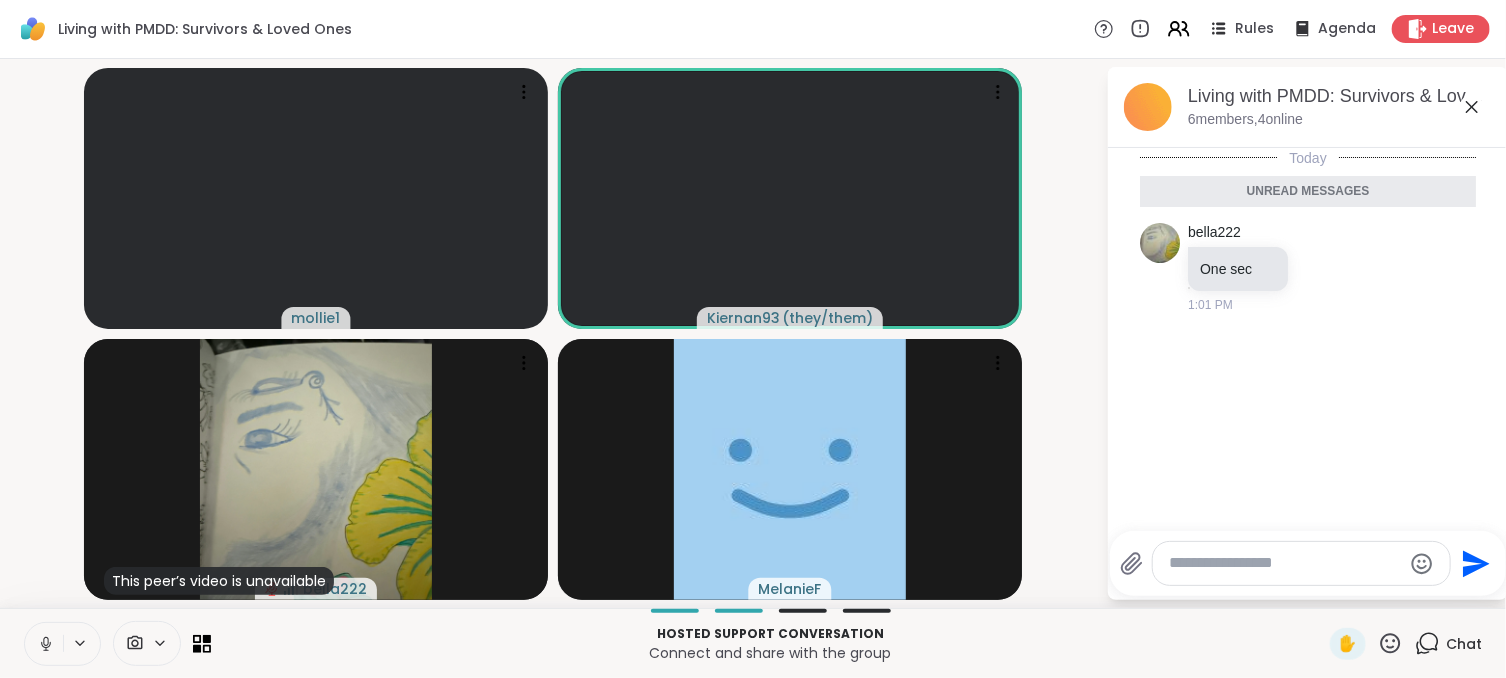 click 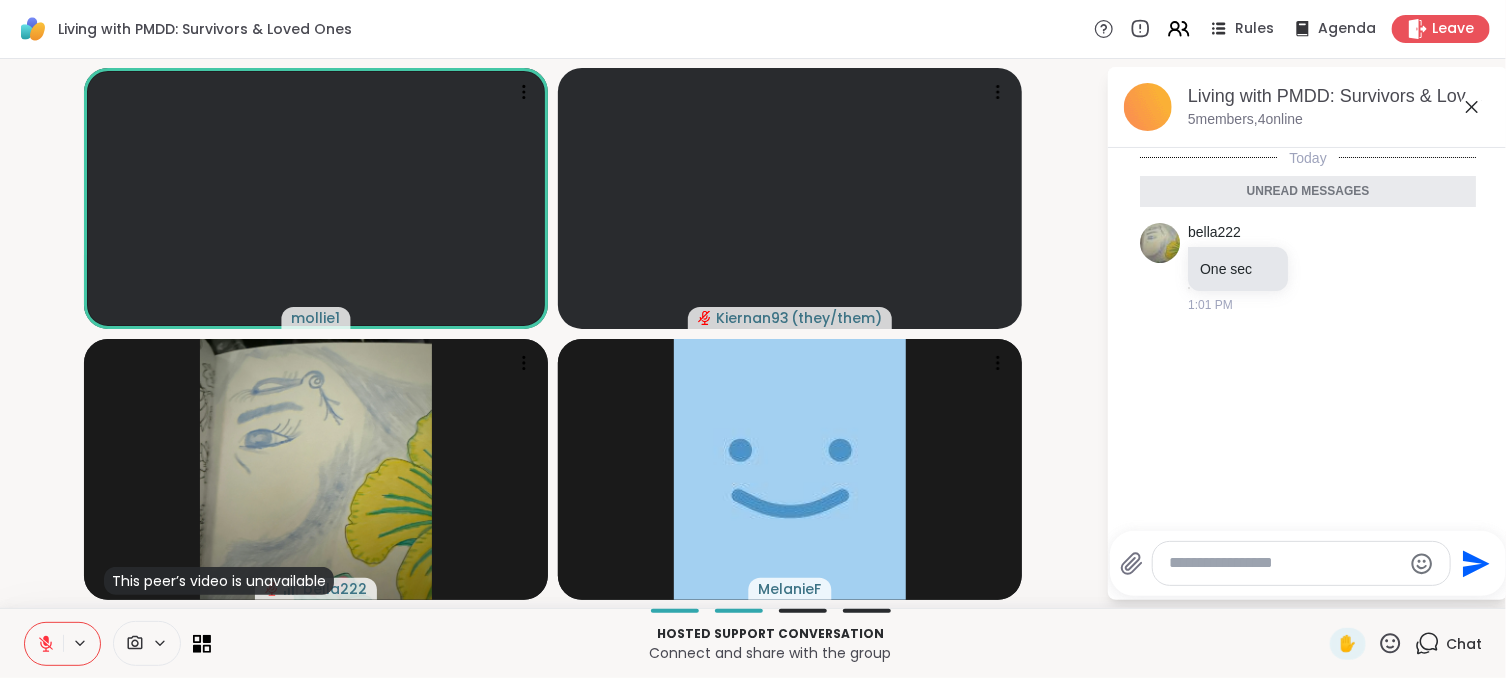 click 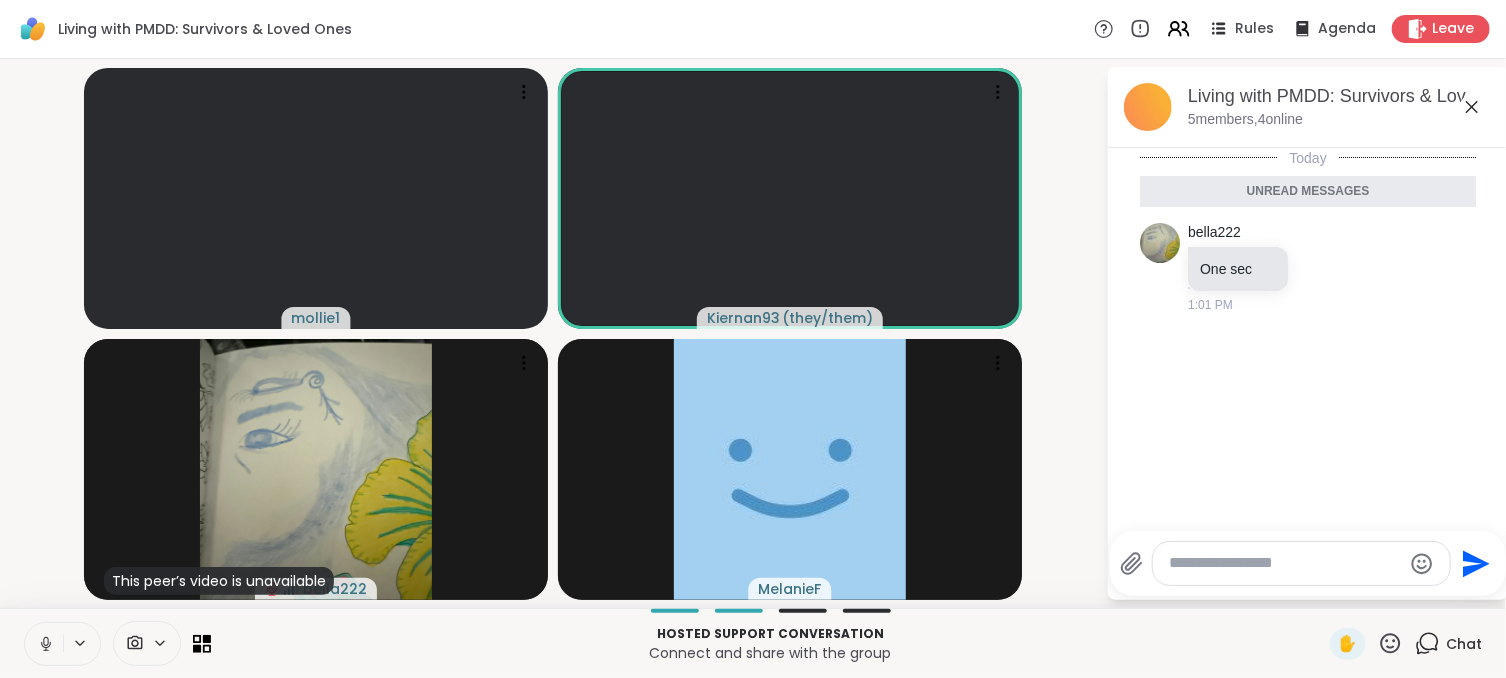 click 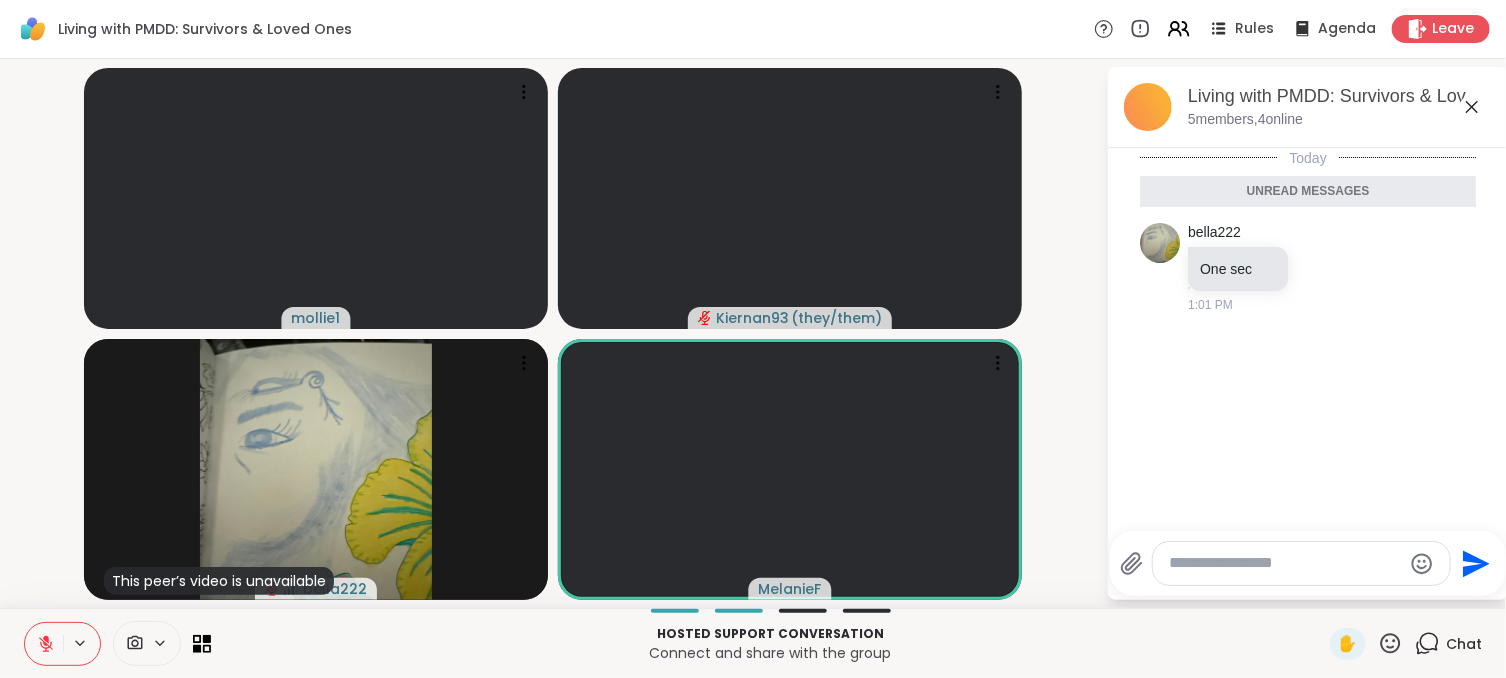 click on "[USERNAME] [USERNAME] ( they/them ) This peer’s video is unavailable [USERNAME] [USERNAME]" at bounding box center [553, 333] 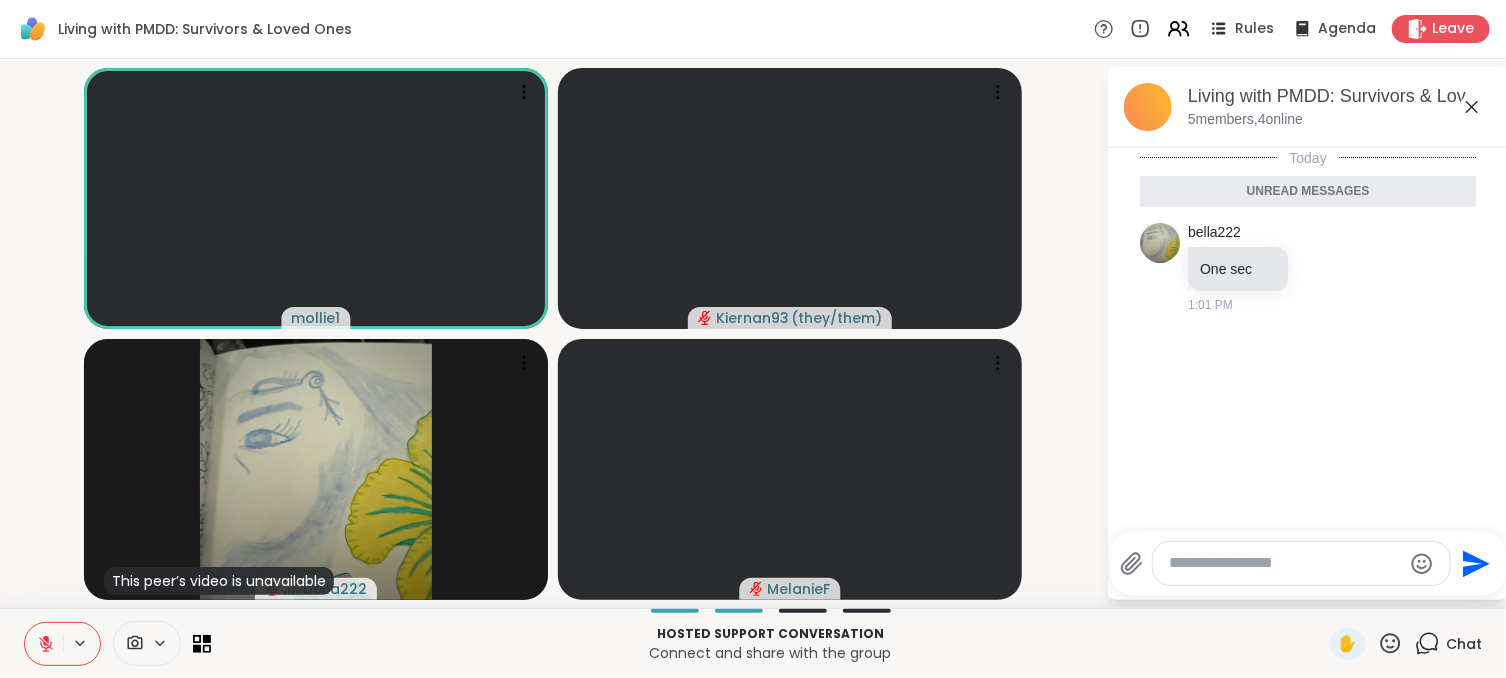 click at bounding box center (44, 644) 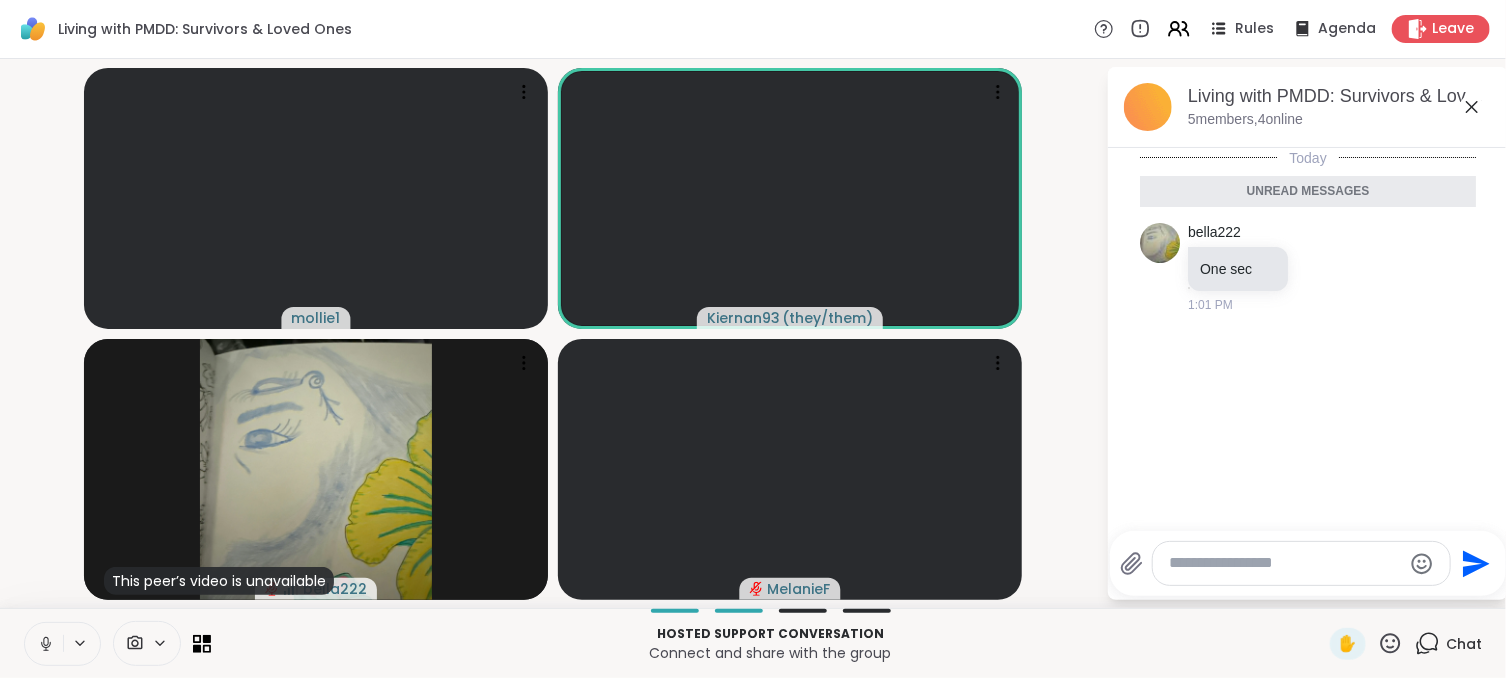 click 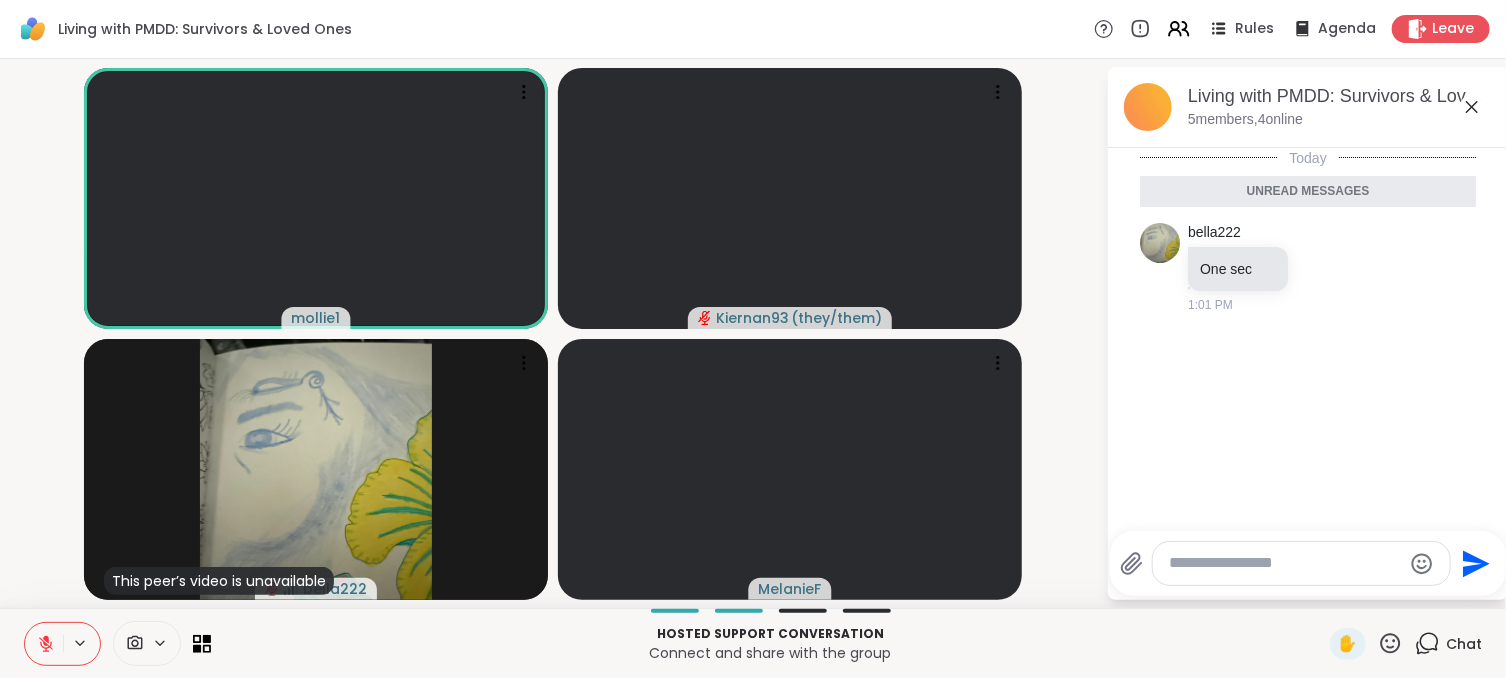 click 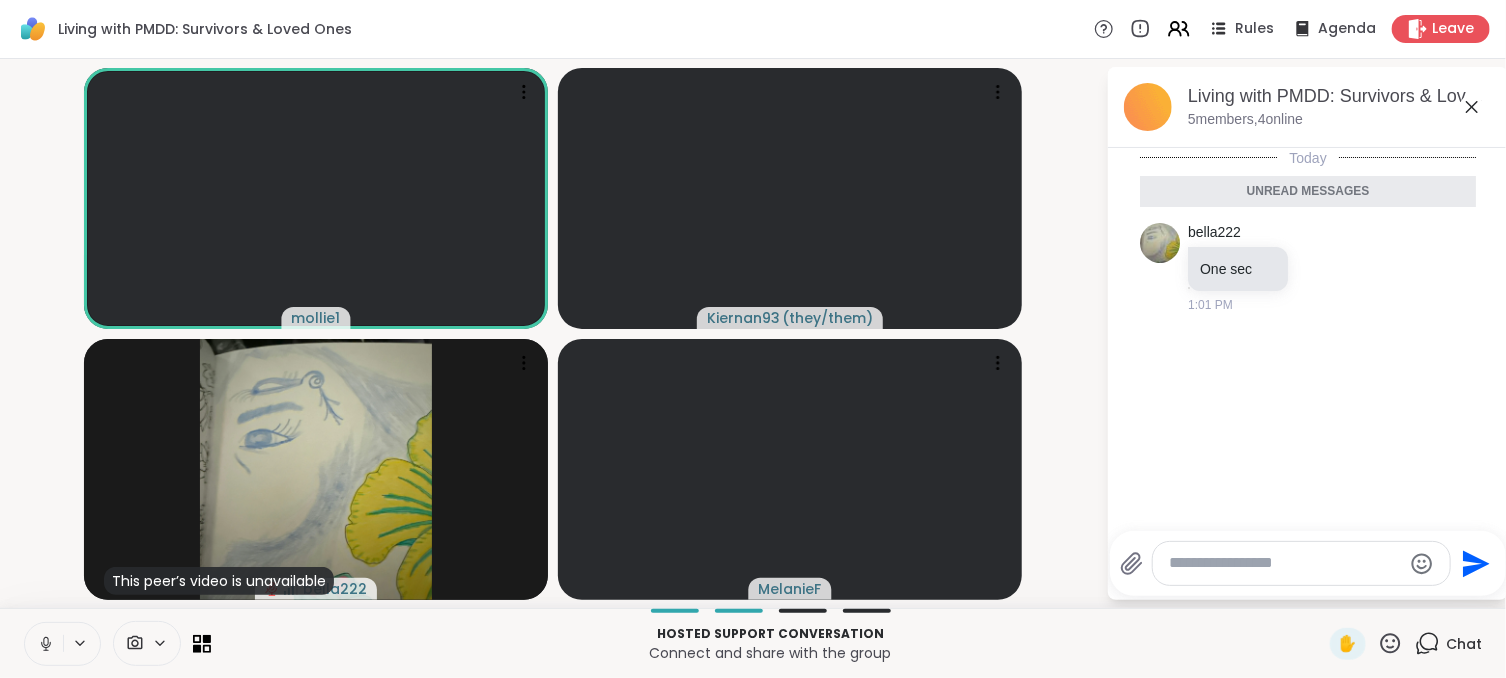 click 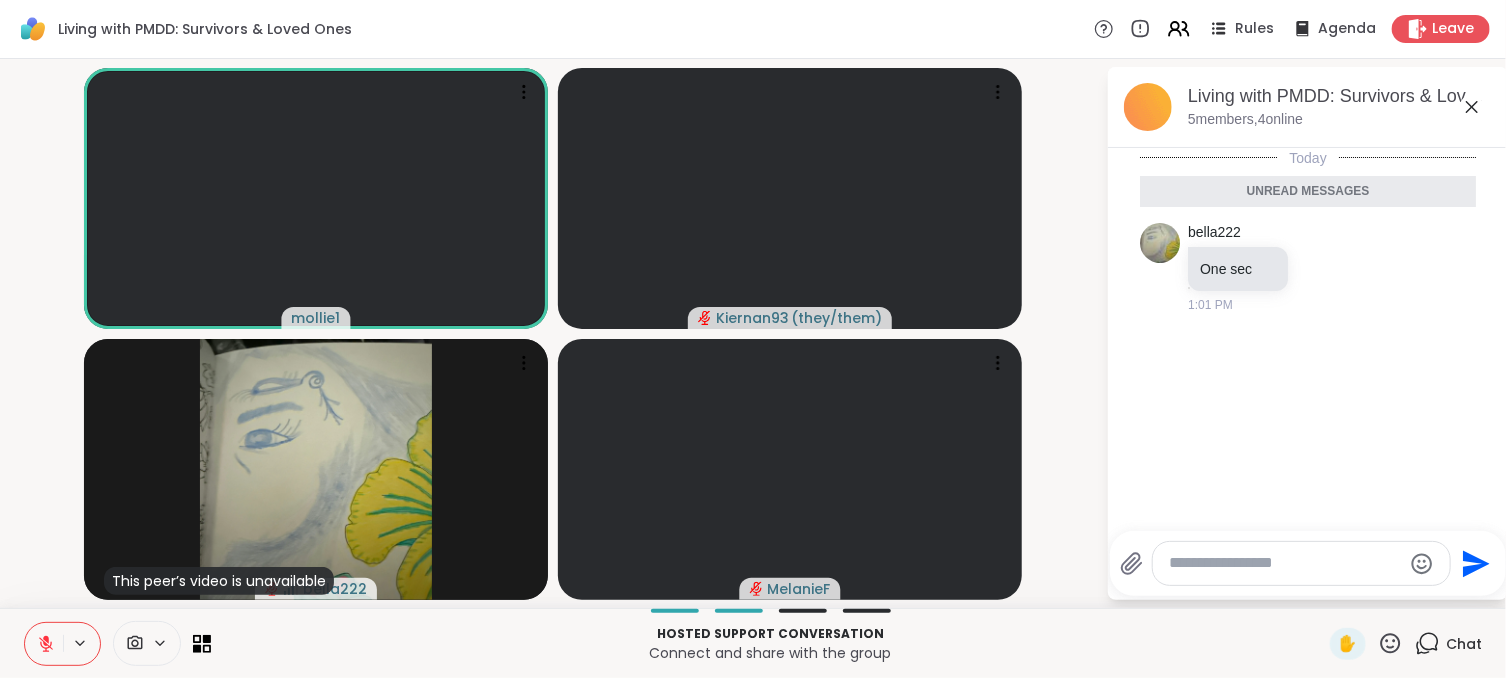 click 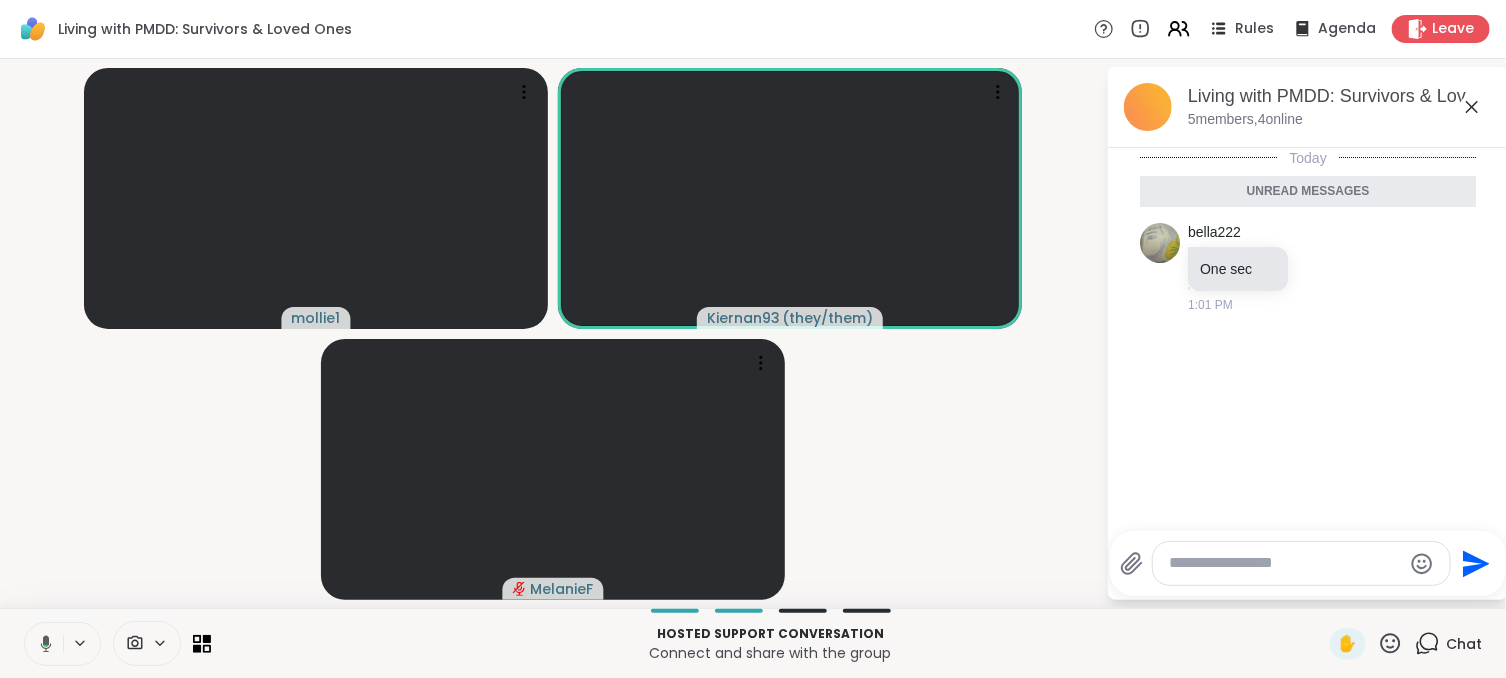 click 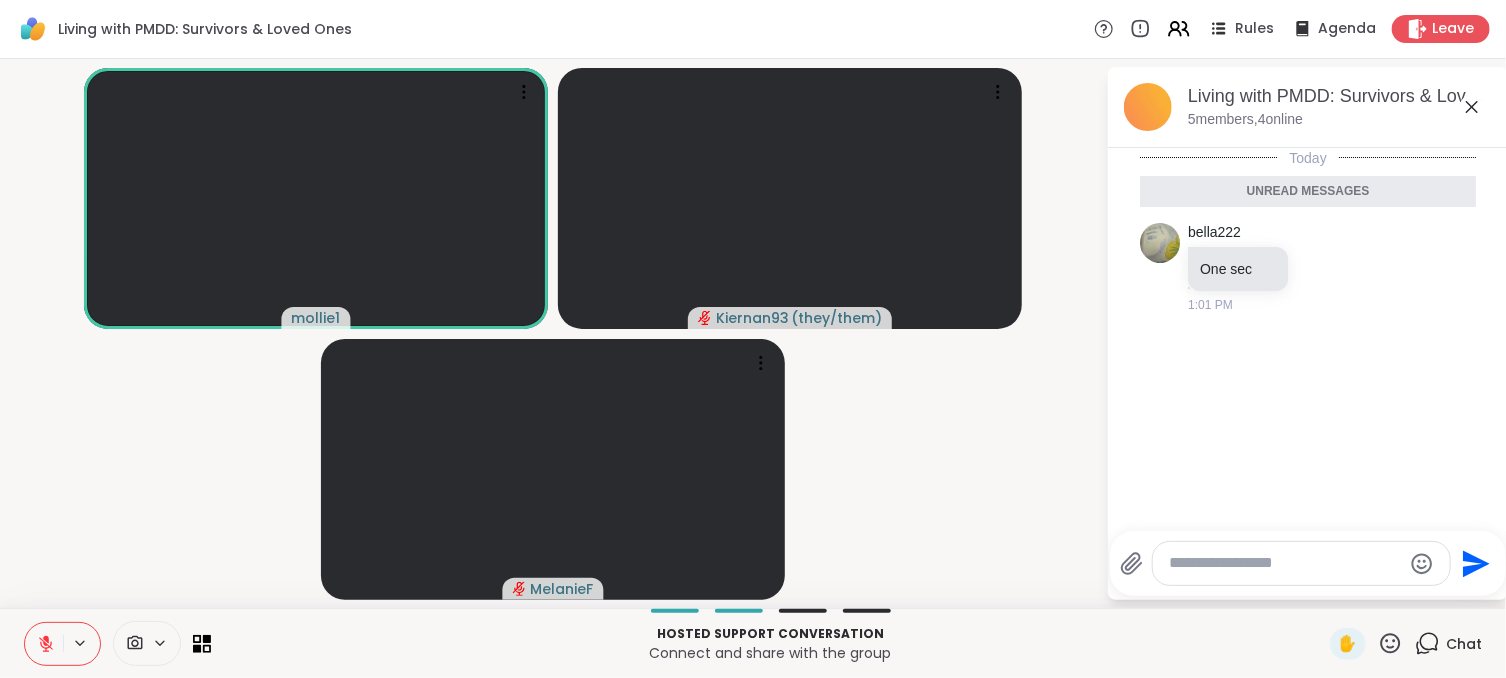 click 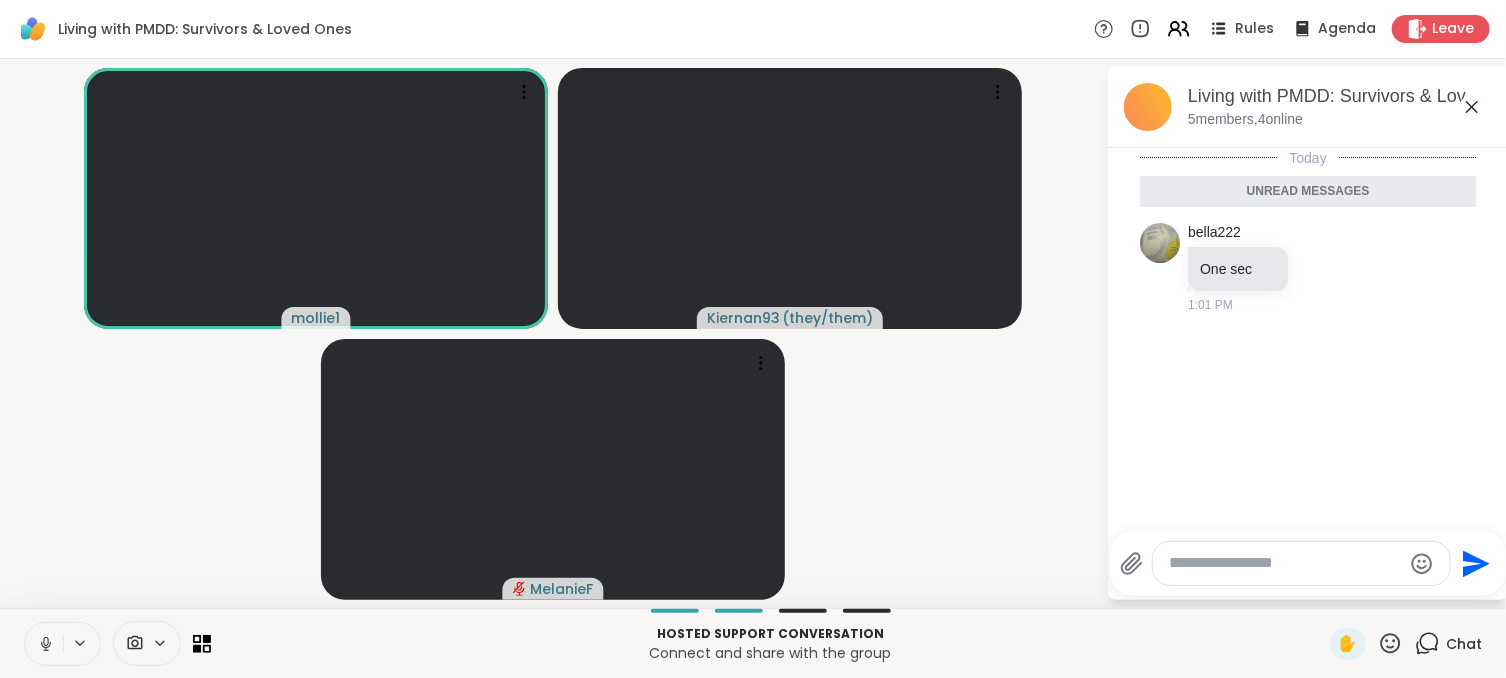 click 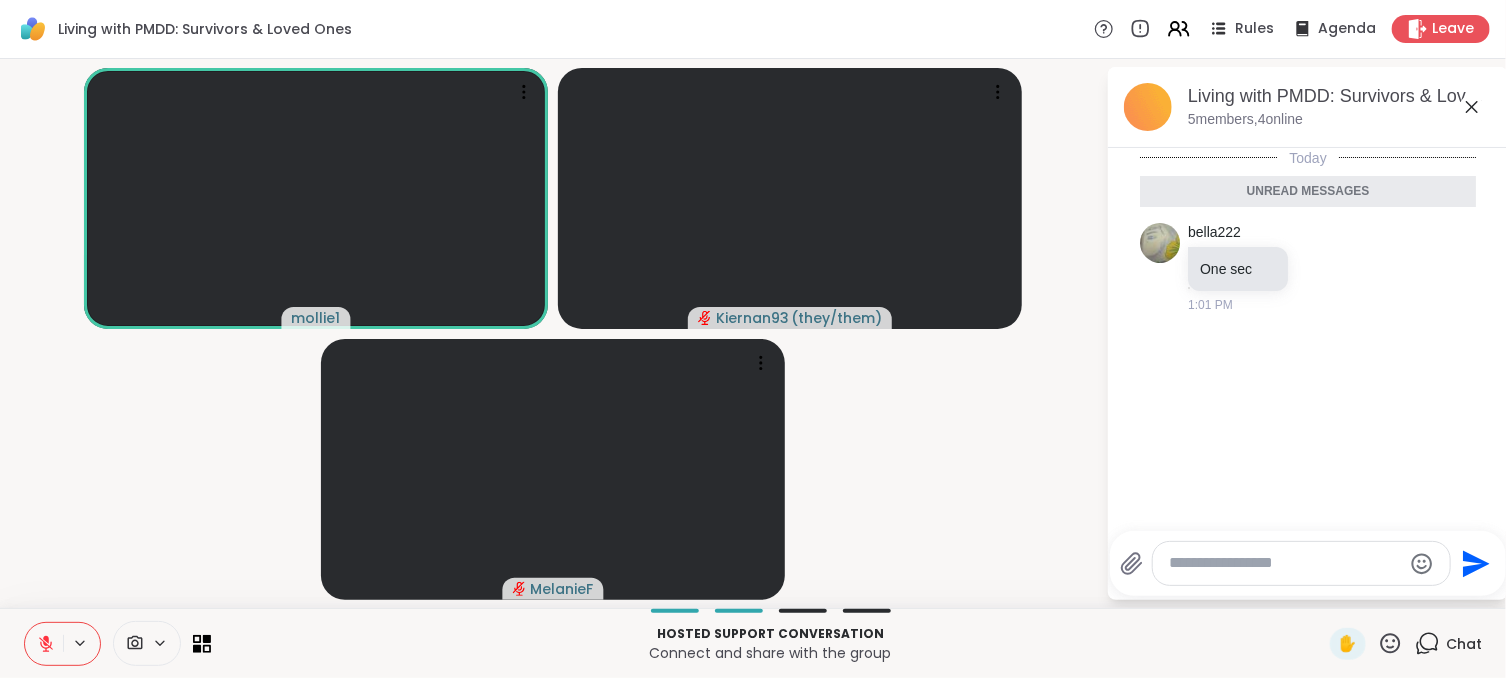 click 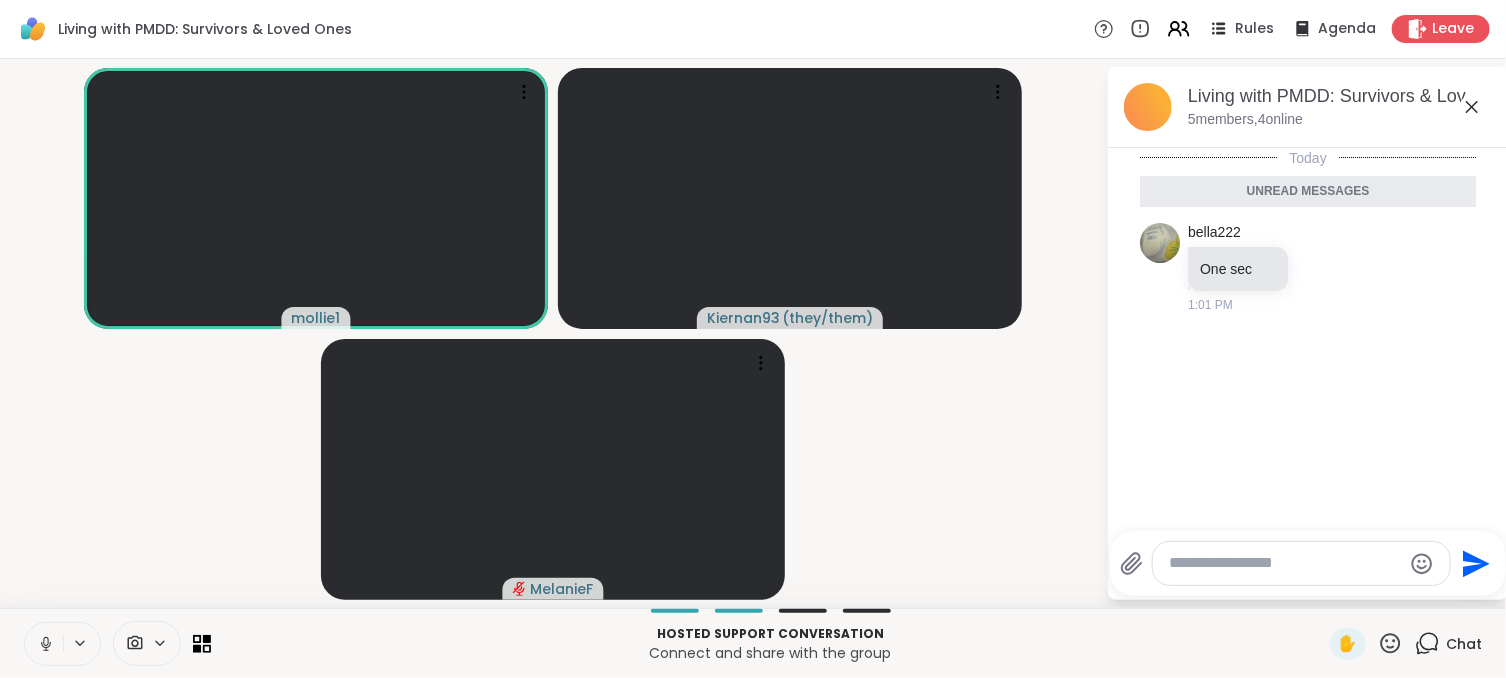 click 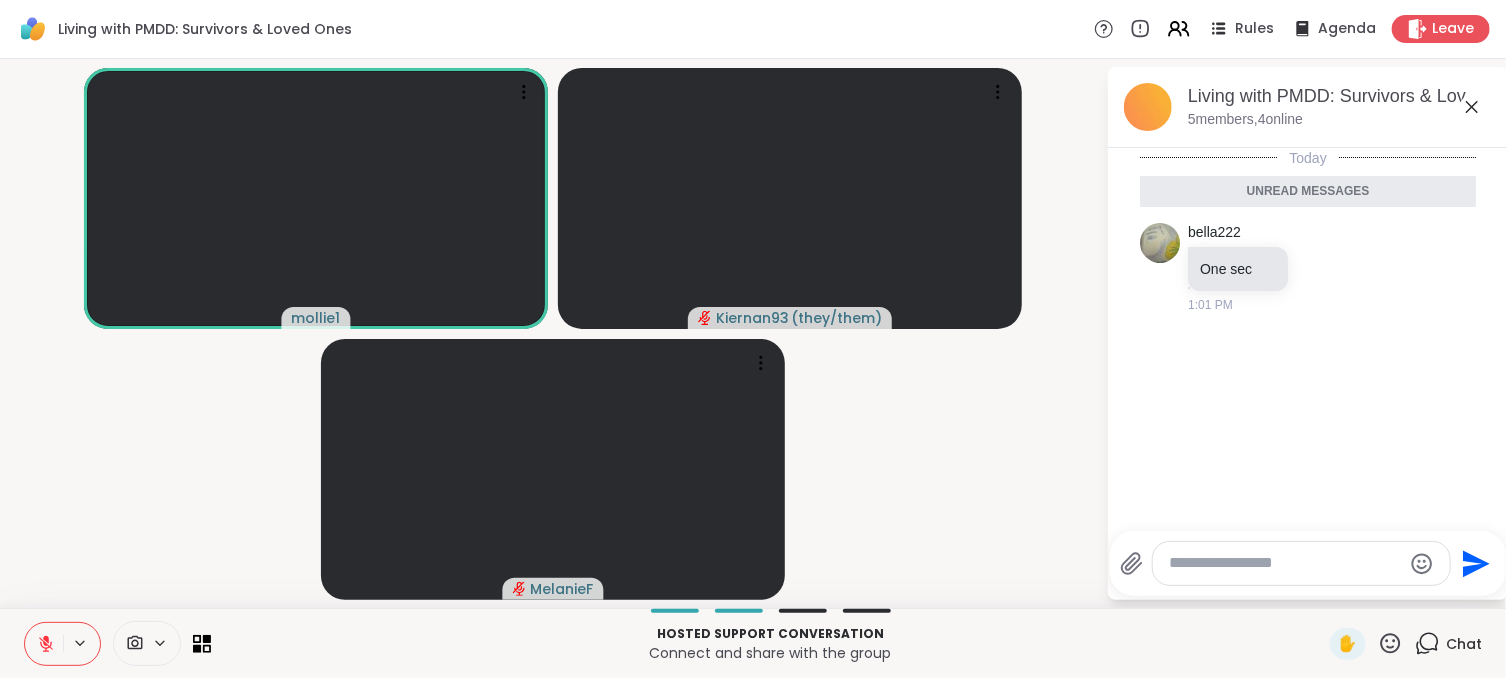 click 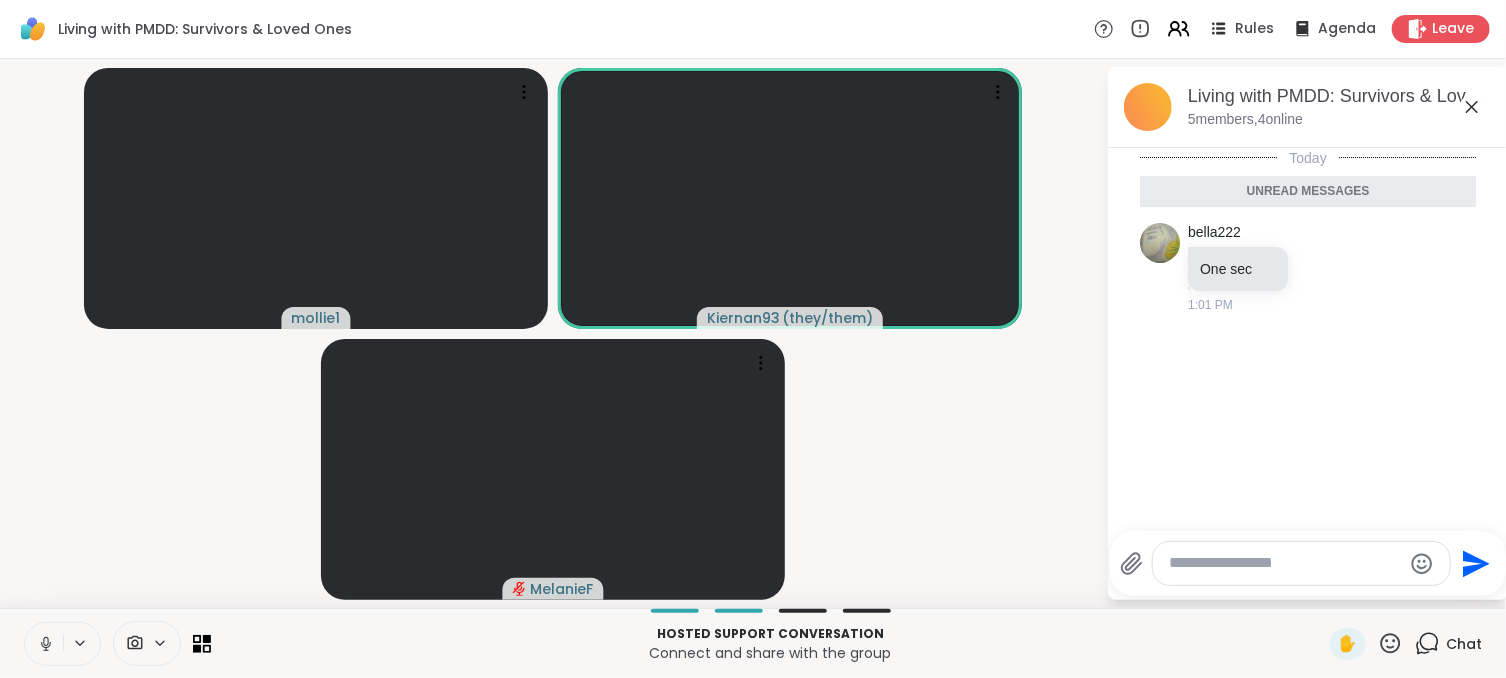 click 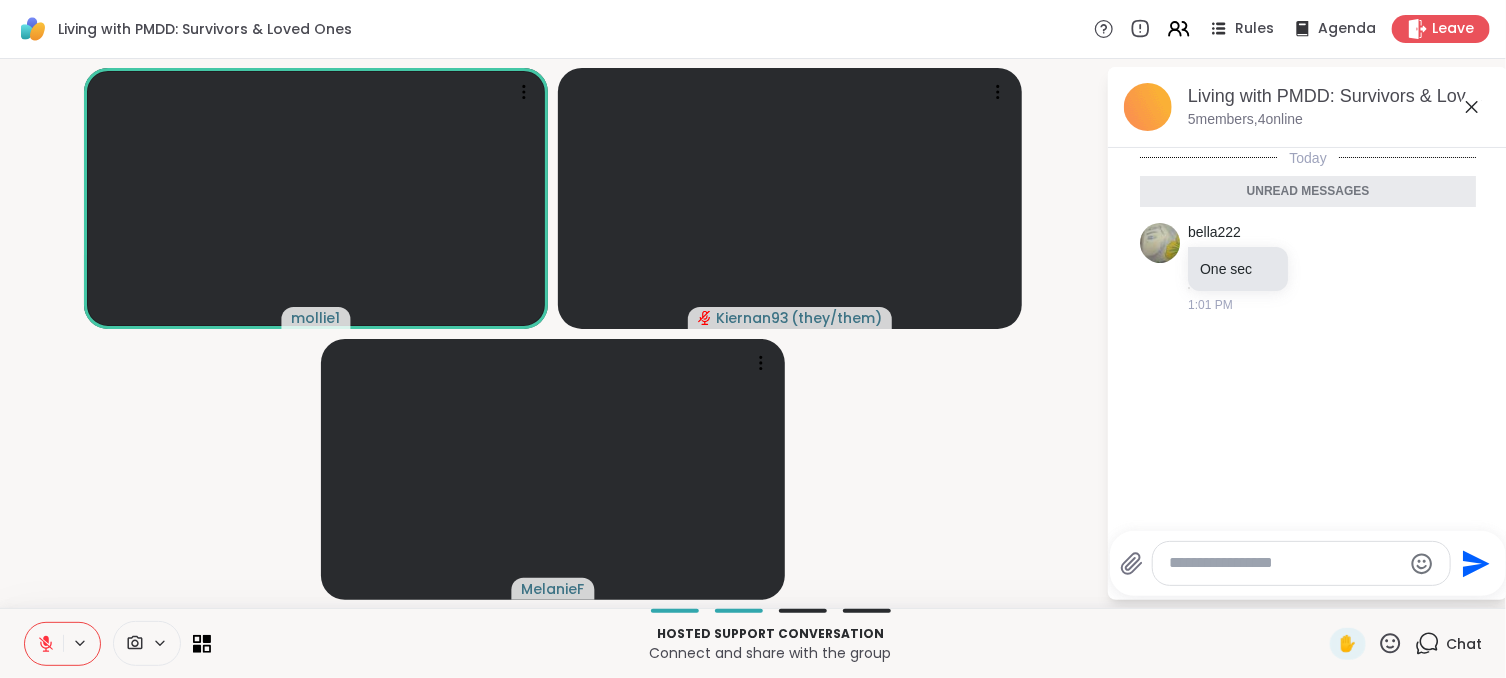 click 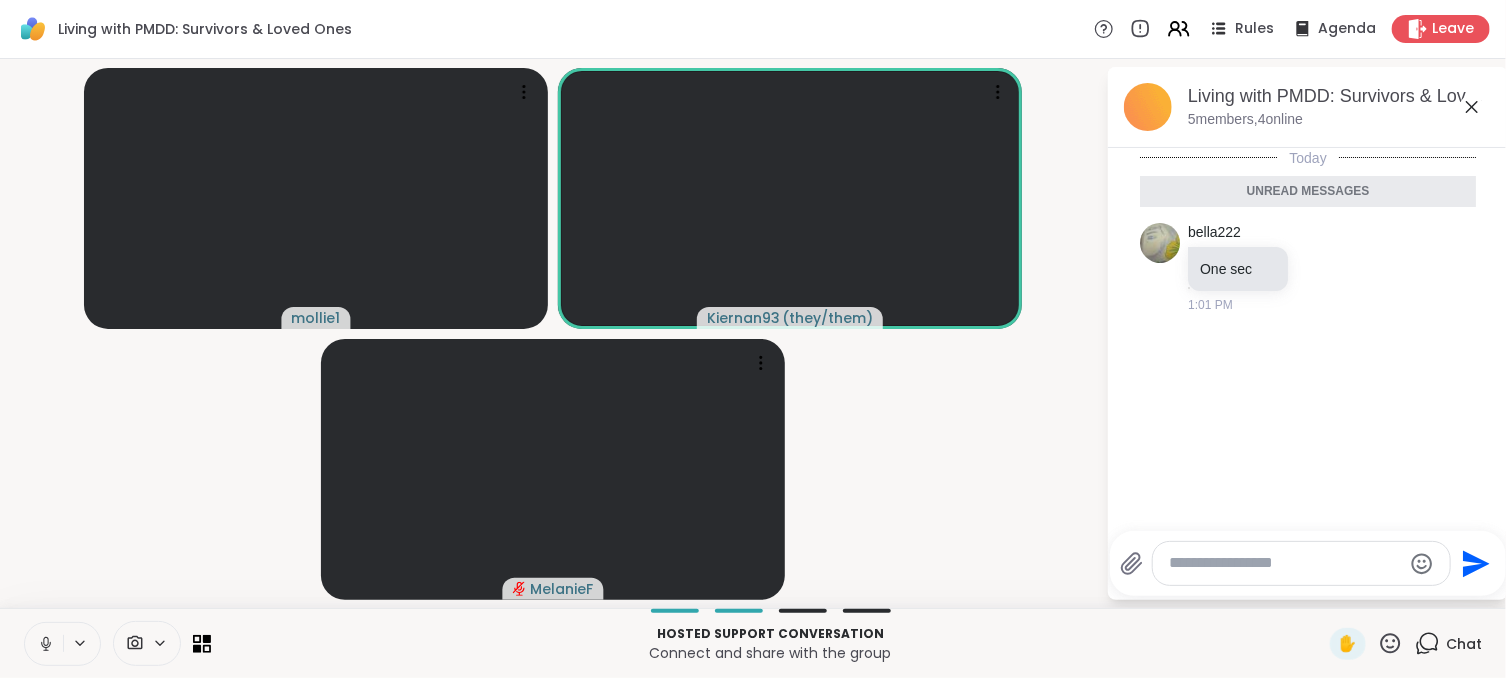 click 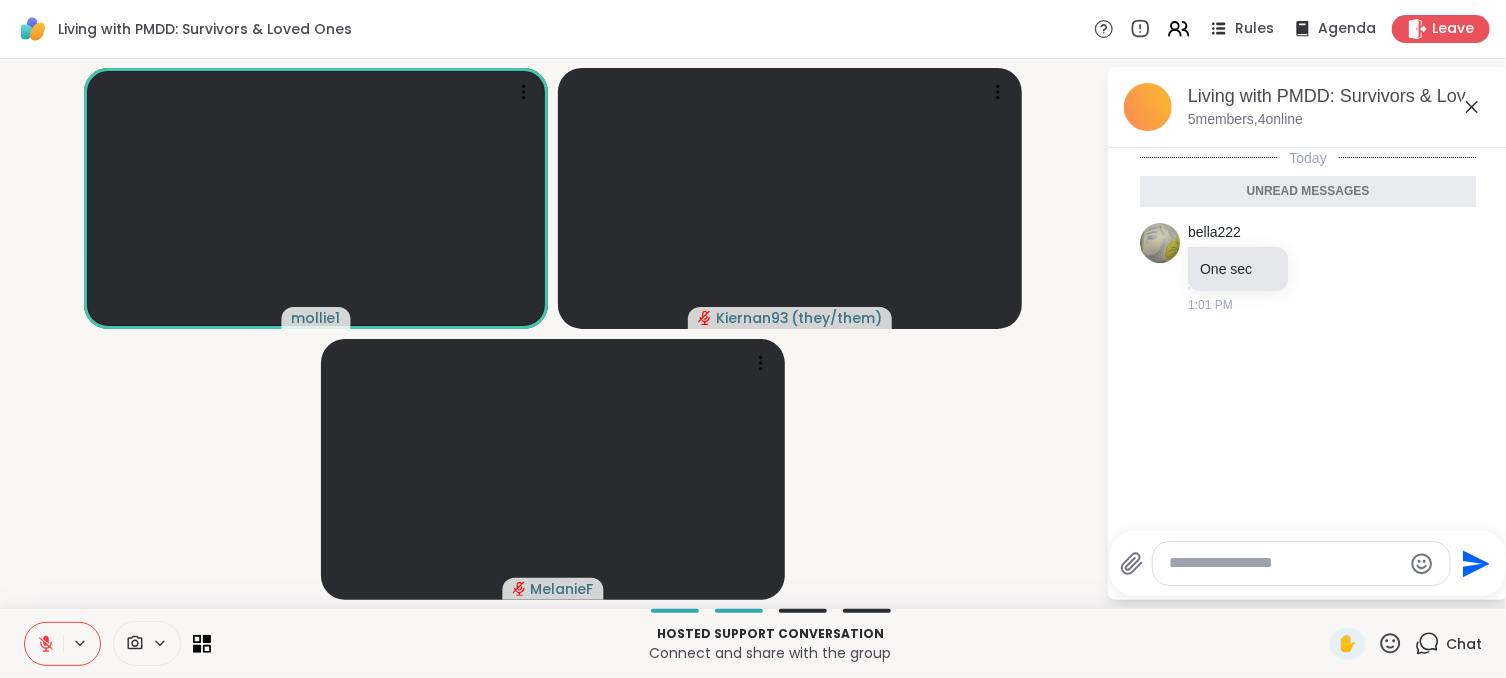 click 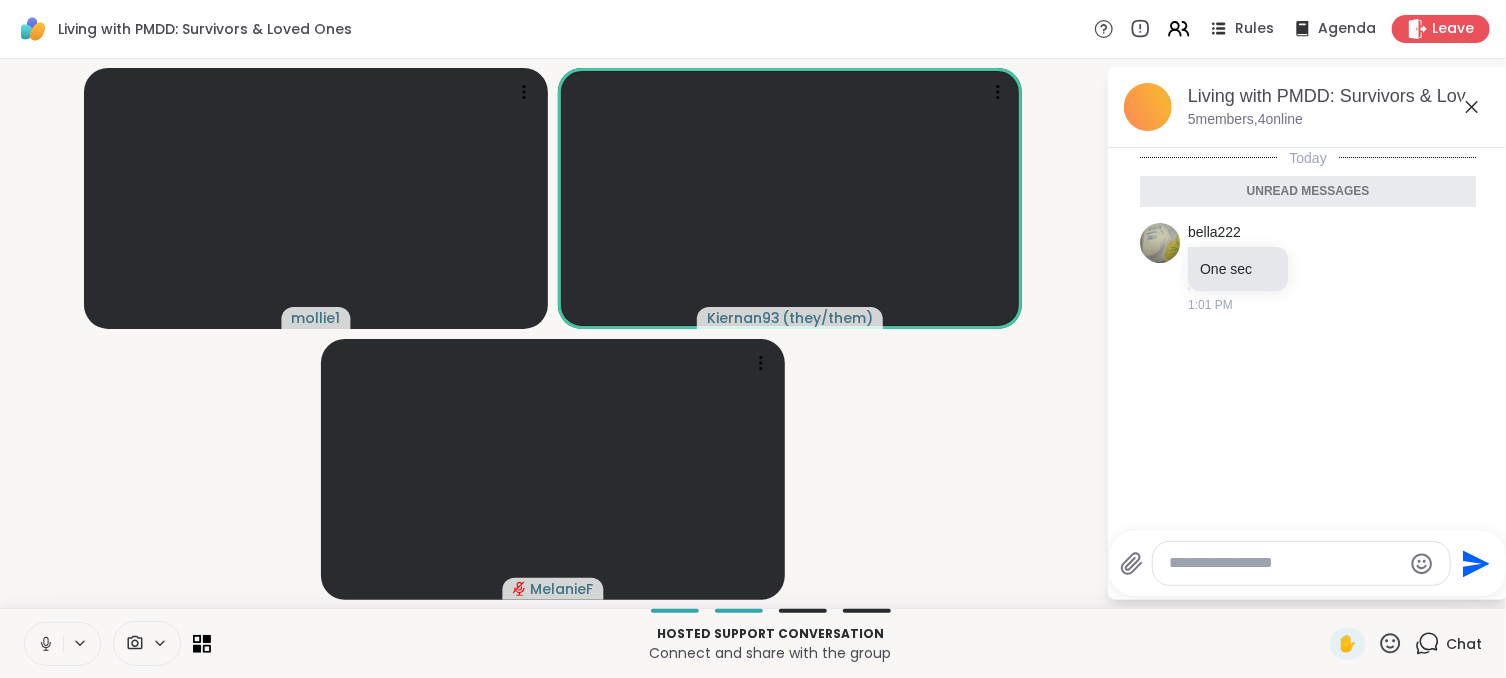 click 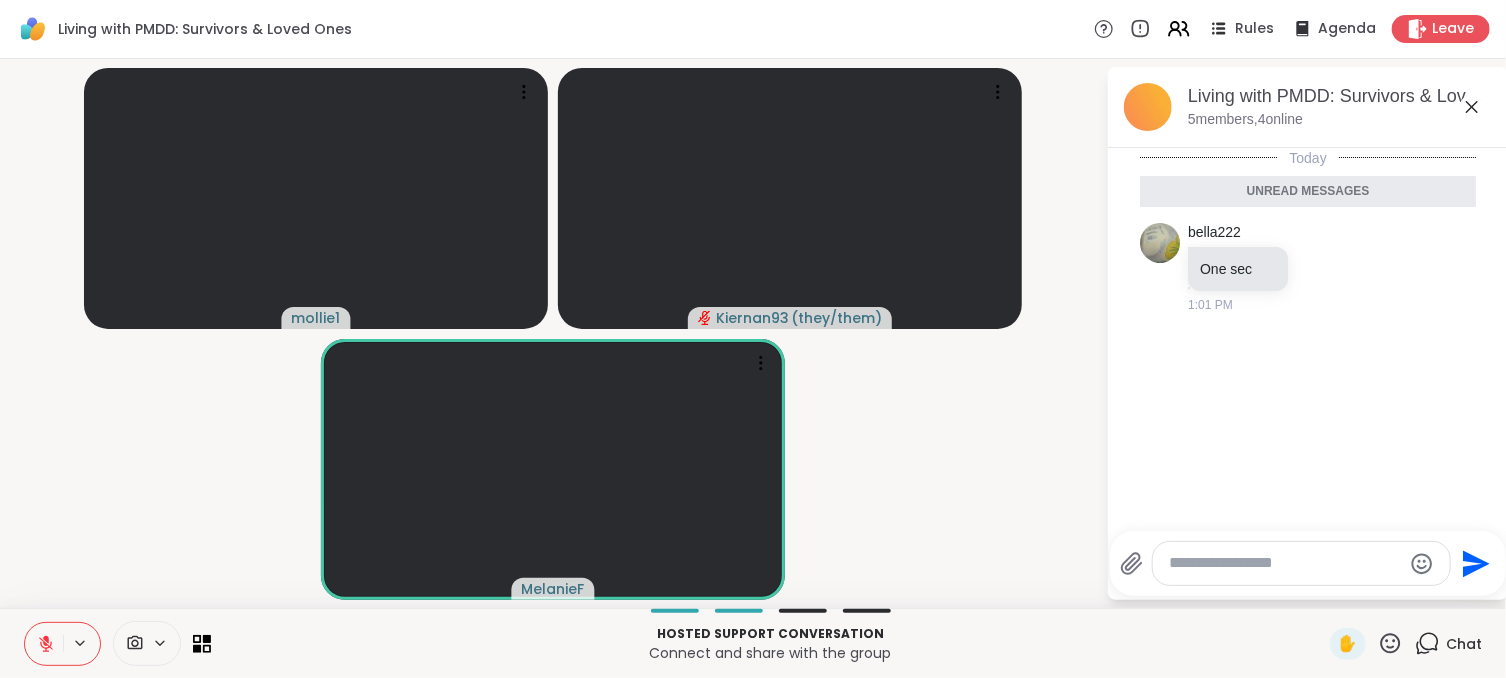click 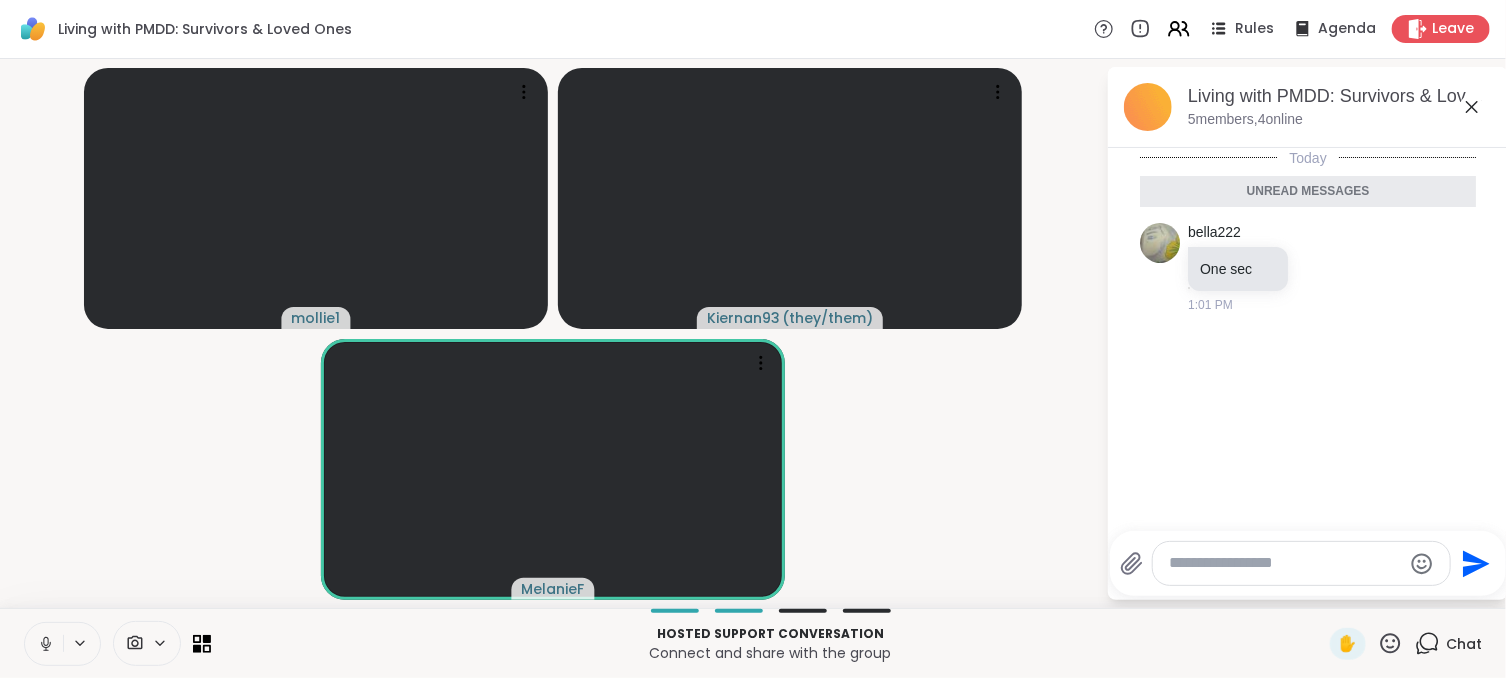 click 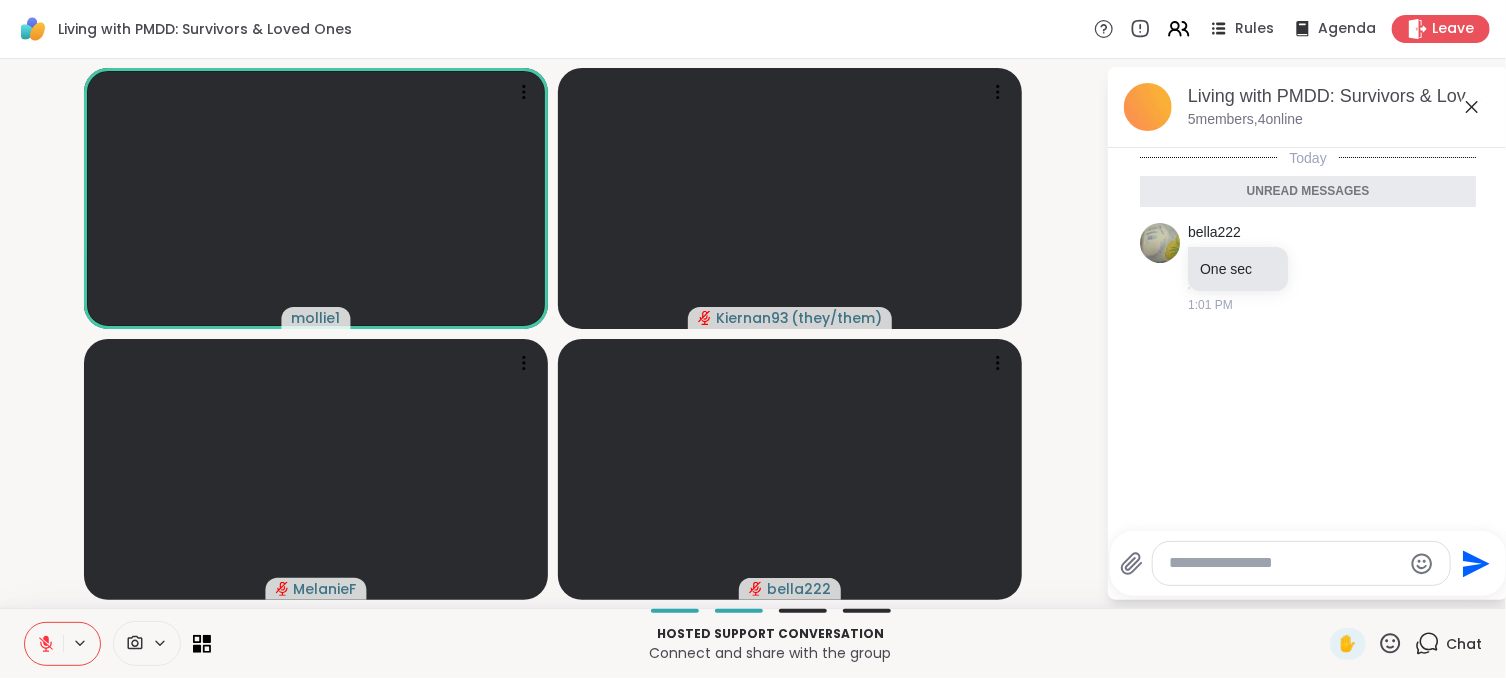 click 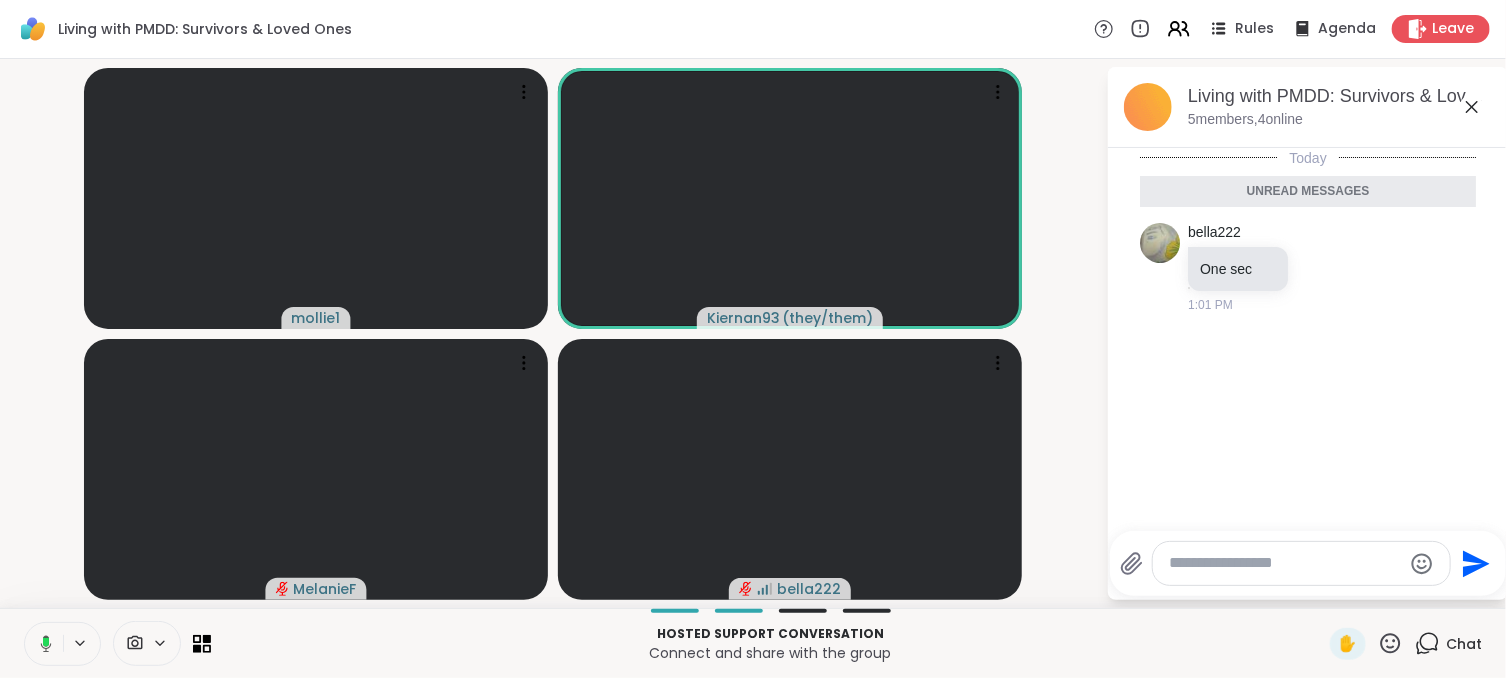 click 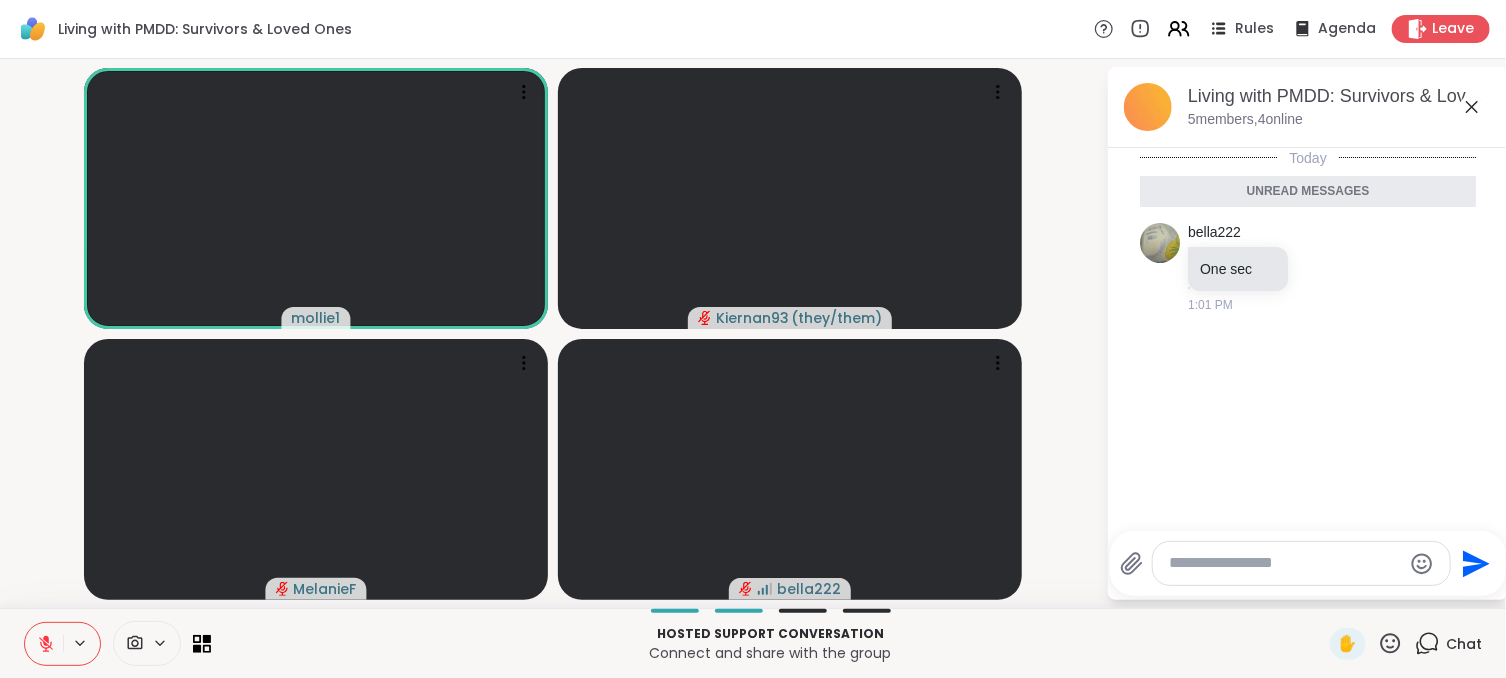 click 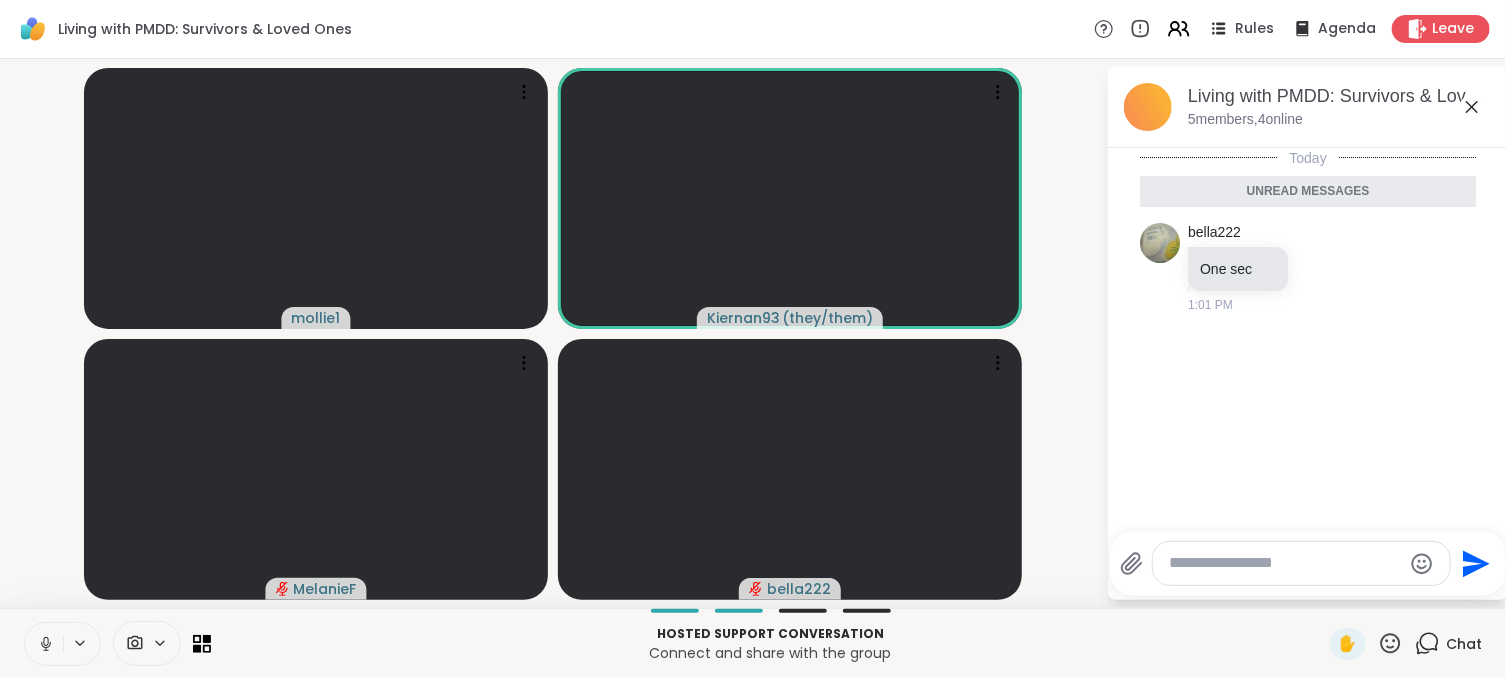 click 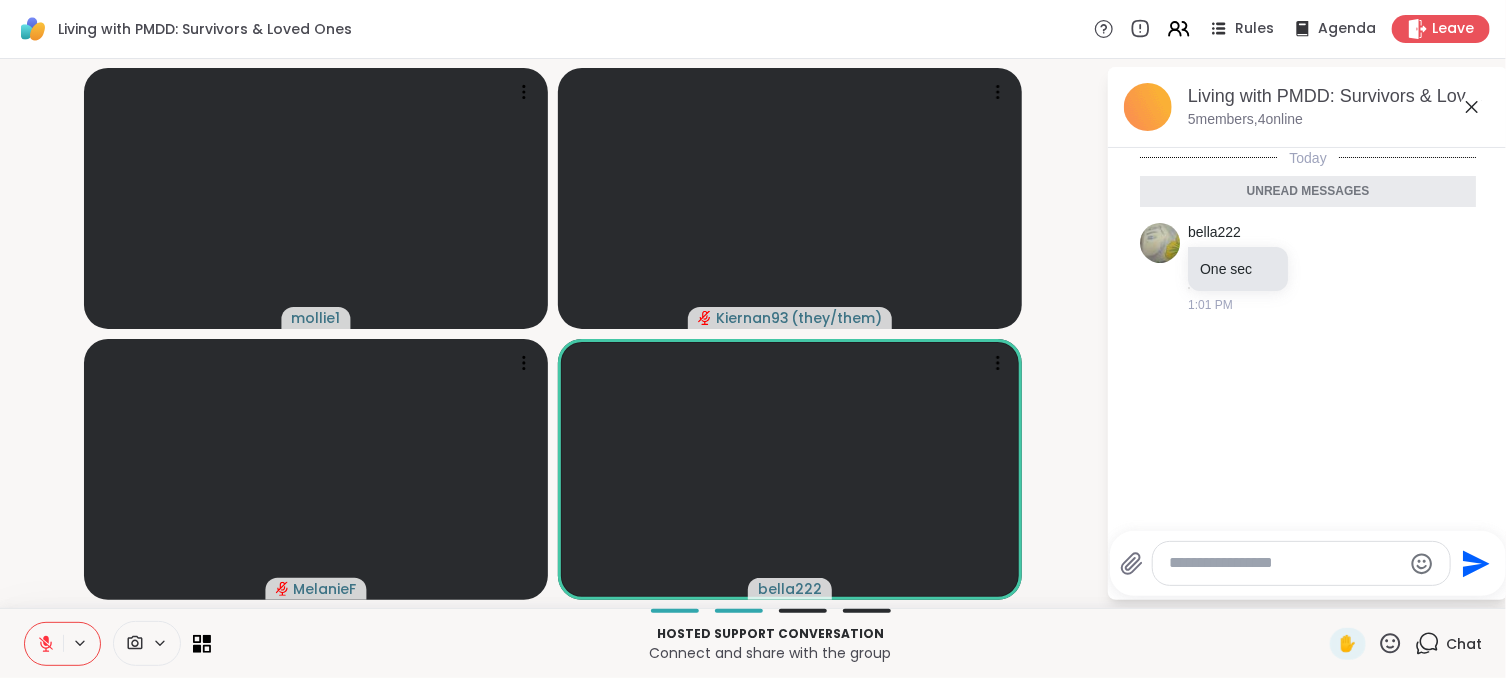 click 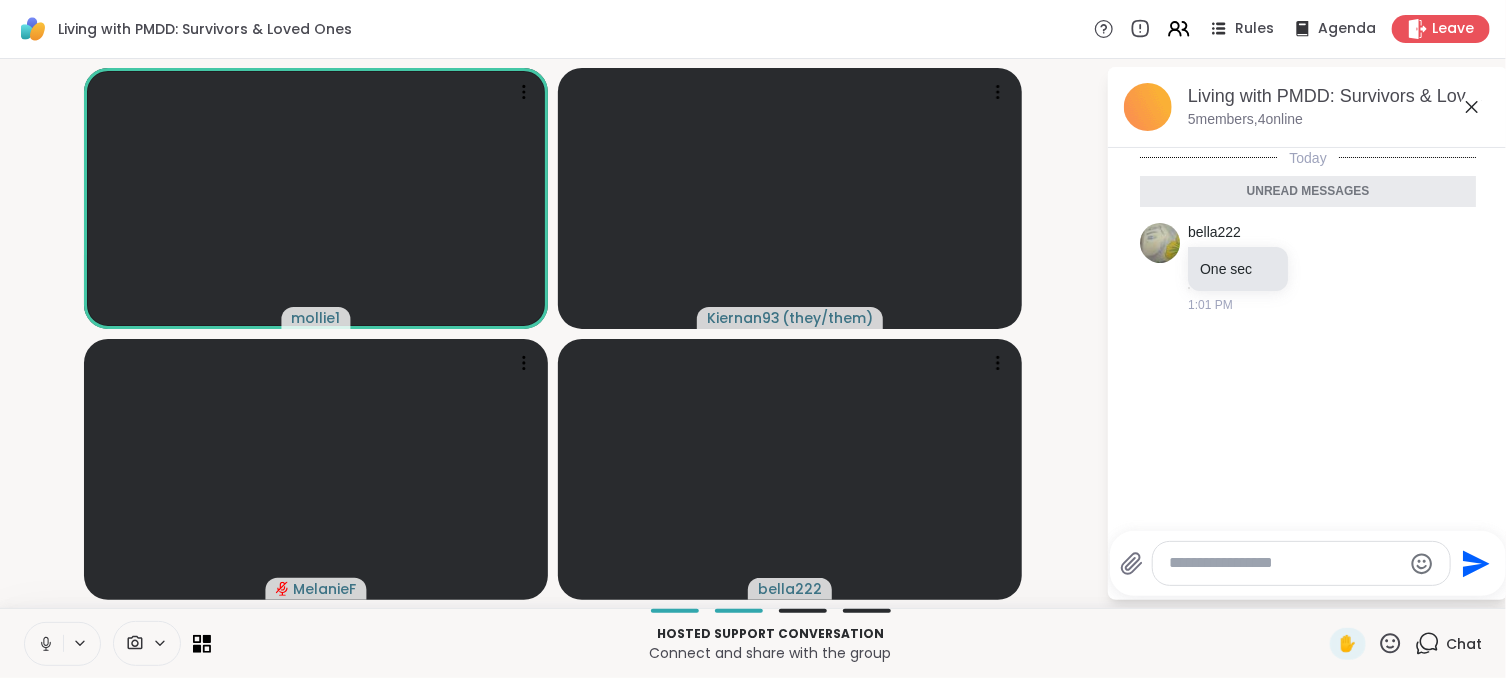 click 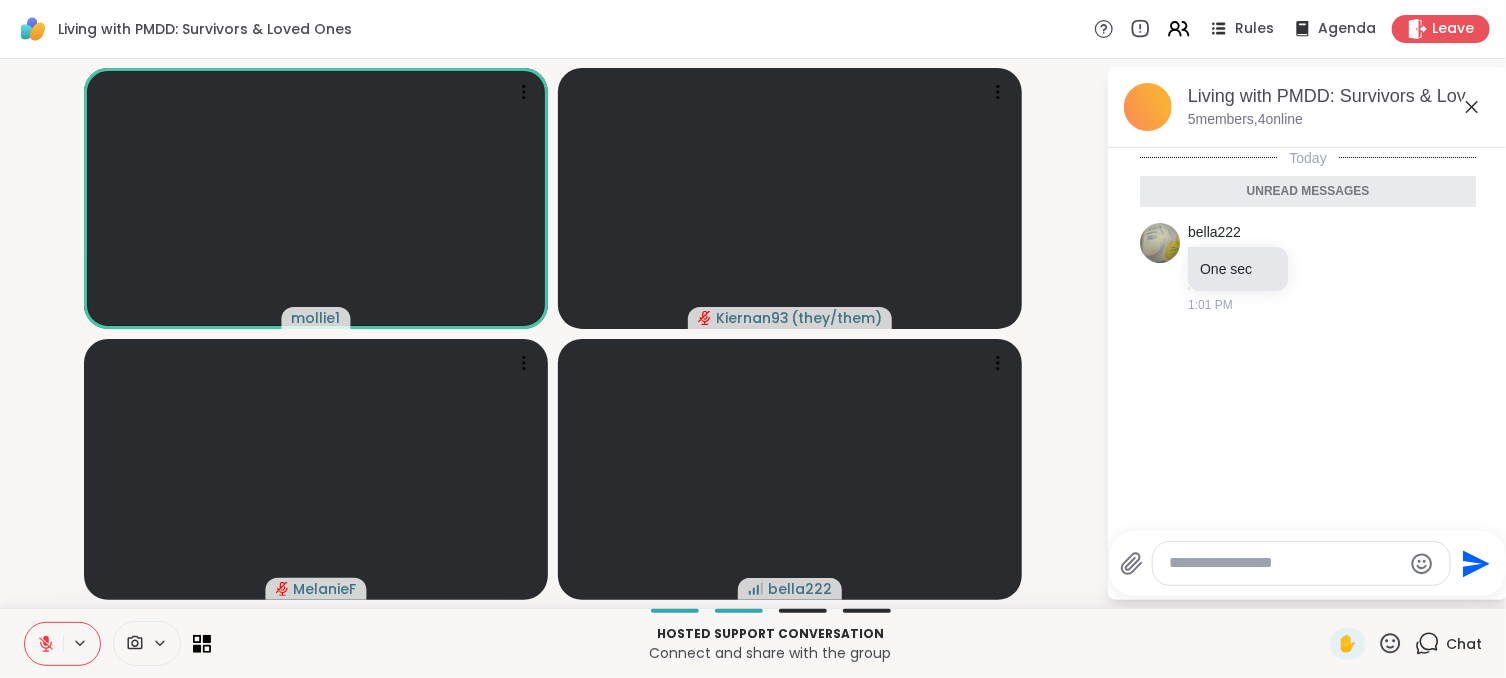 click 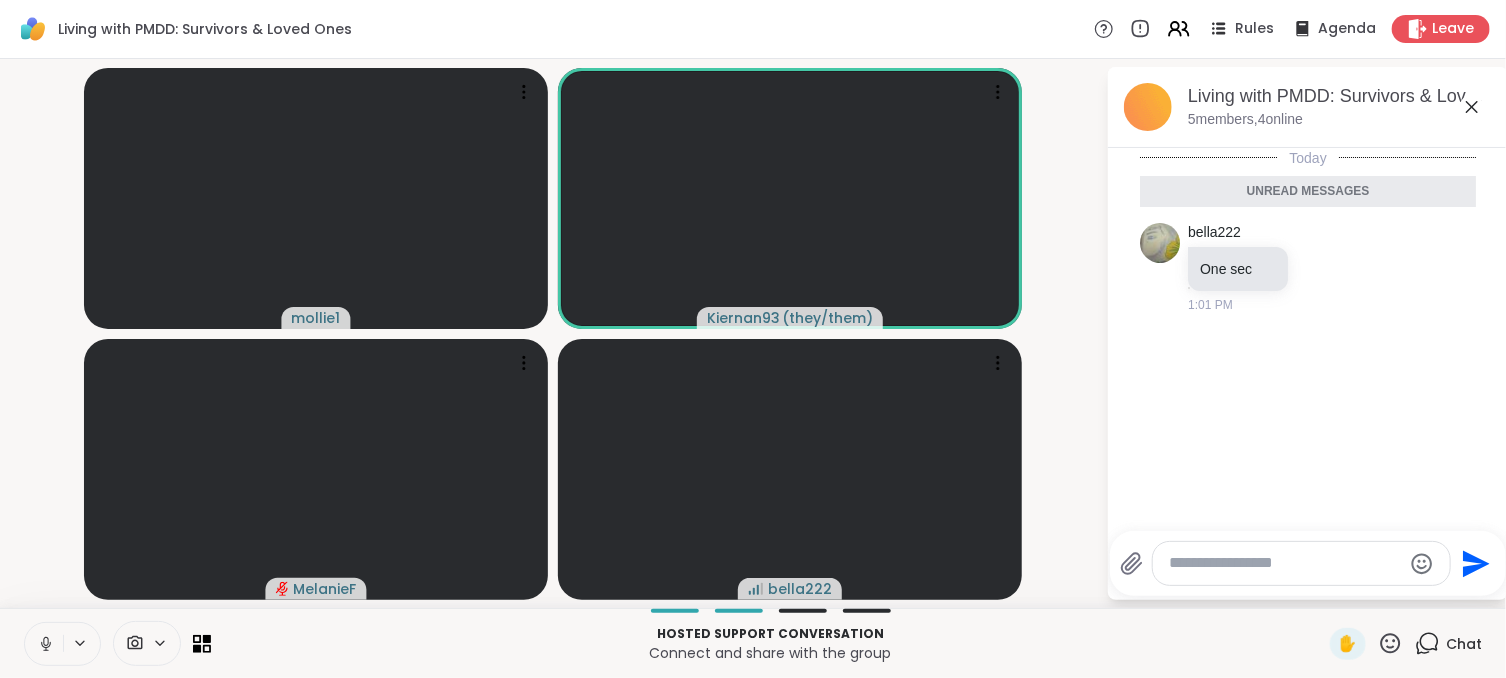click 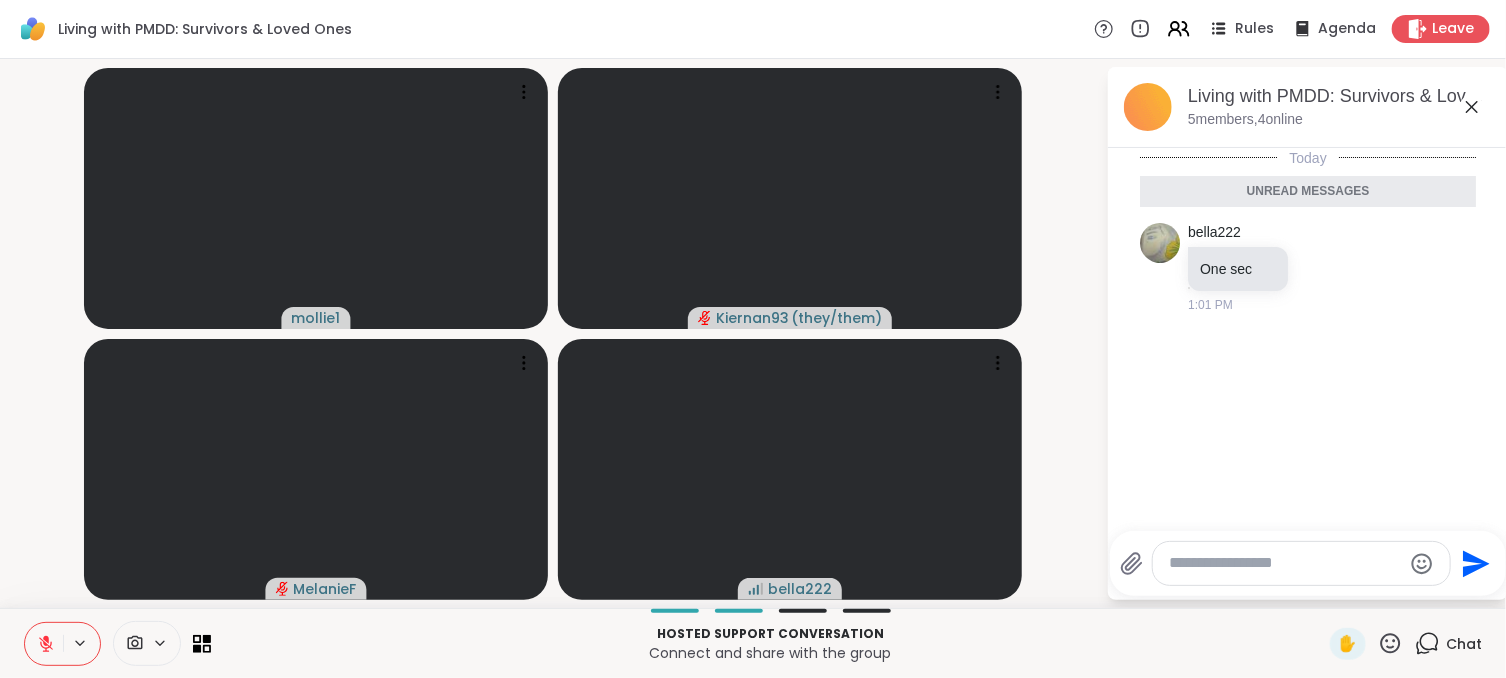 click on "[USERNAME] [USERNAME] ( they/them ) [USERNAME] [USERNAME]" at bounding box center [553, 333] 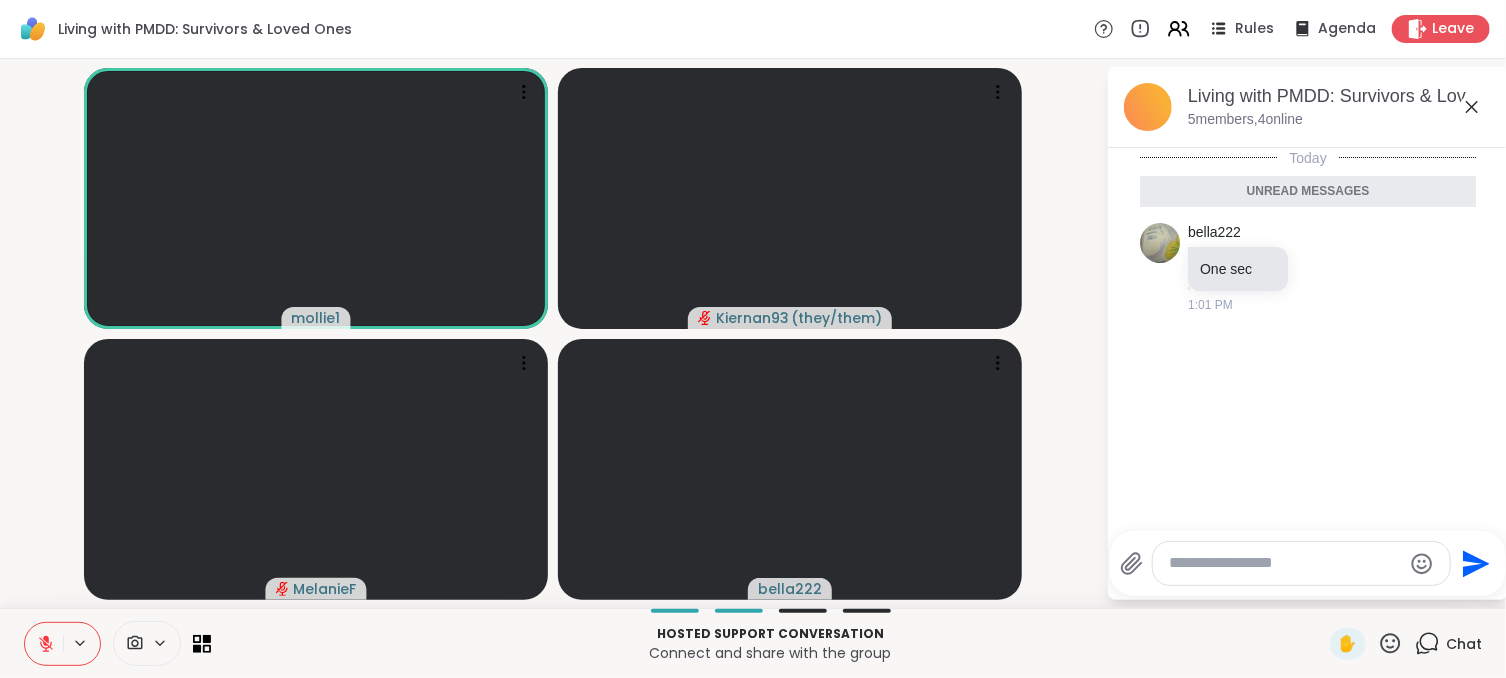 click 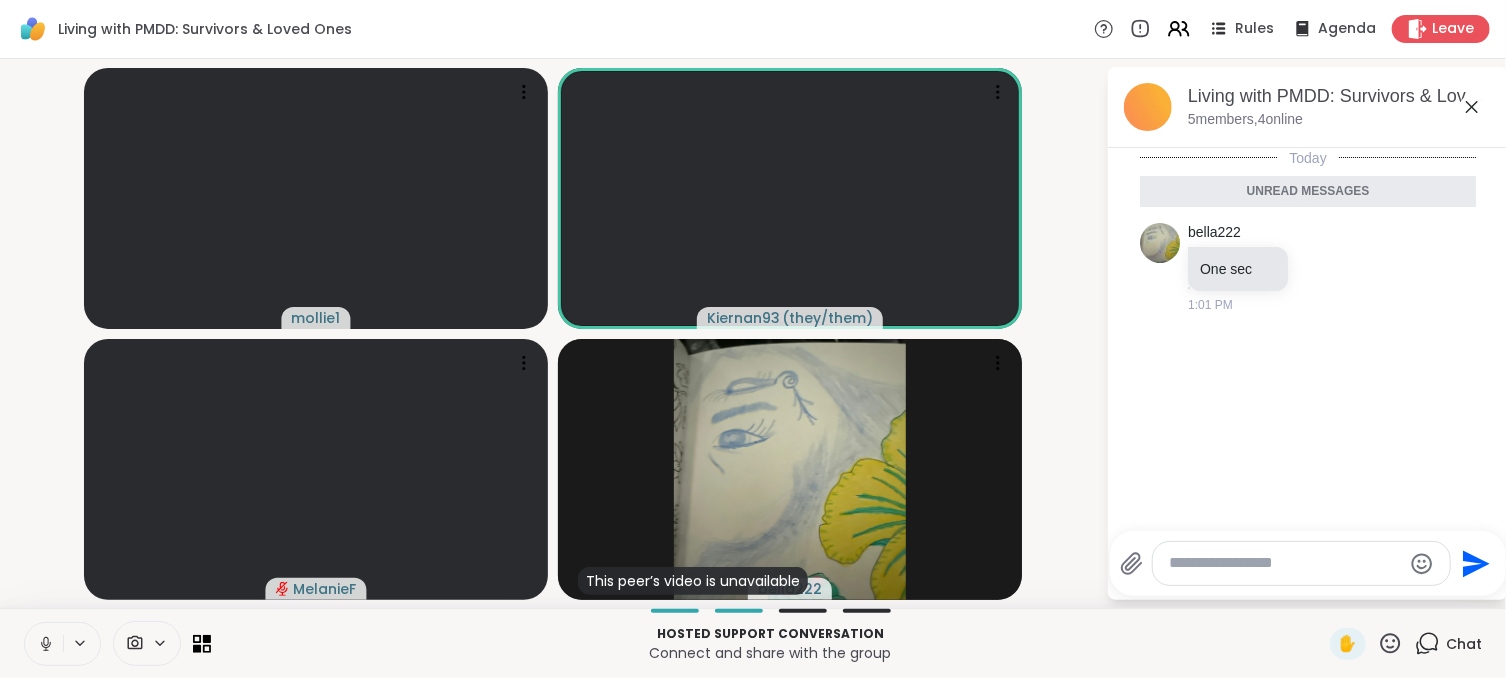 click 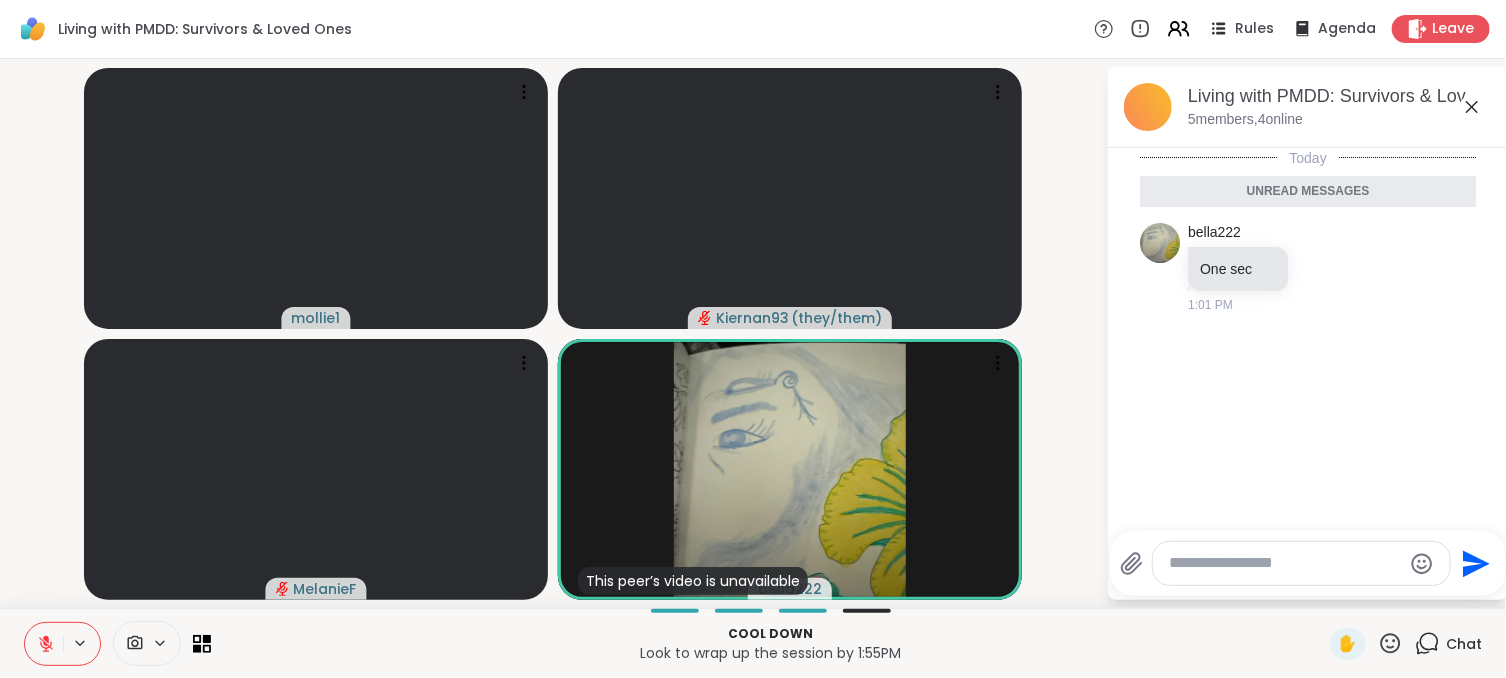 click at bounding box center [1285, 563] 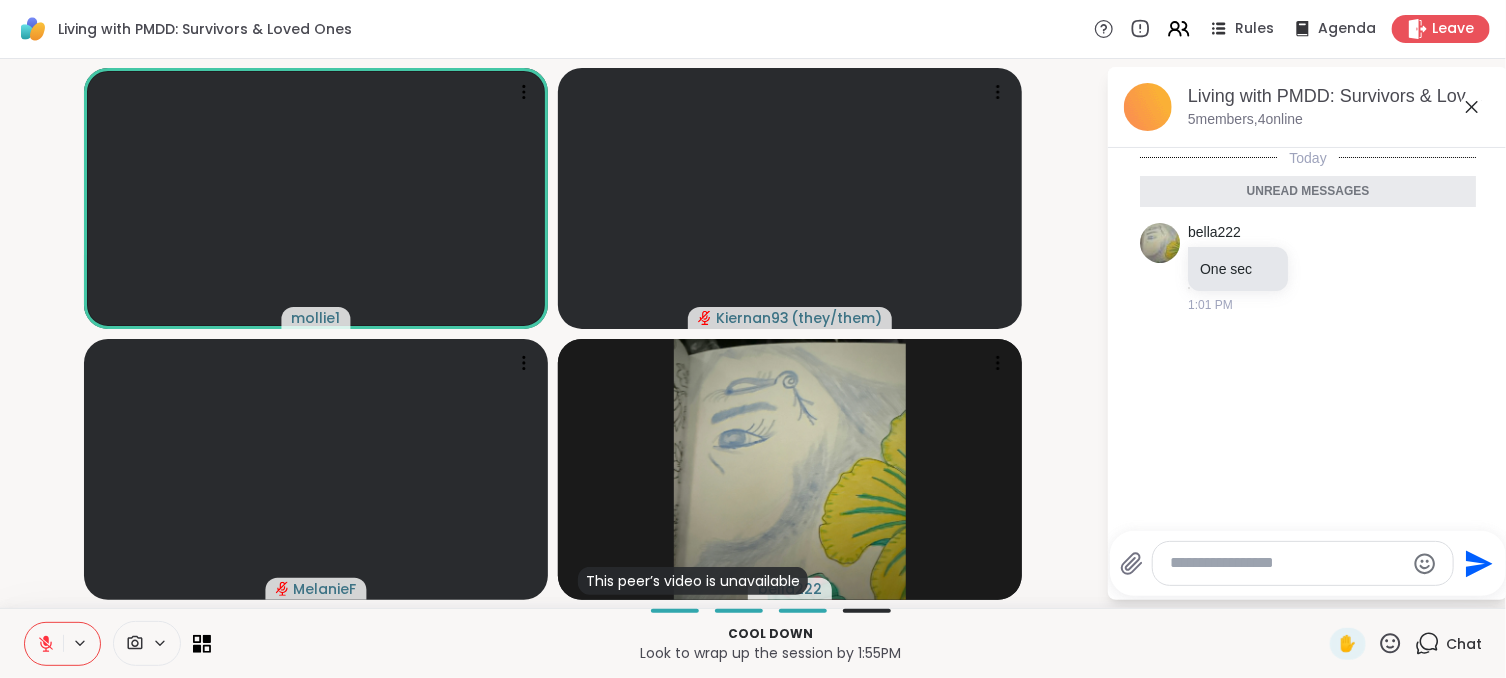 click at bounding box center (1287, 563) 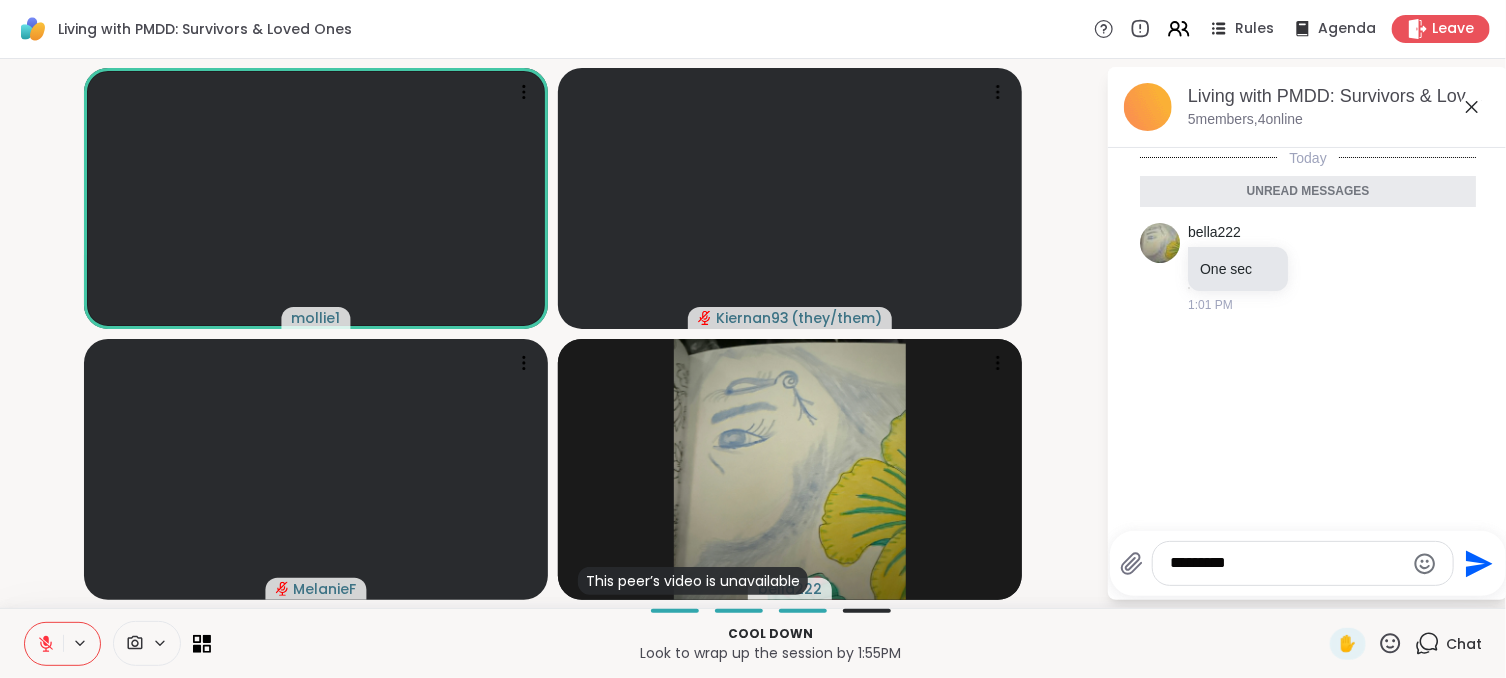 type on "**********" 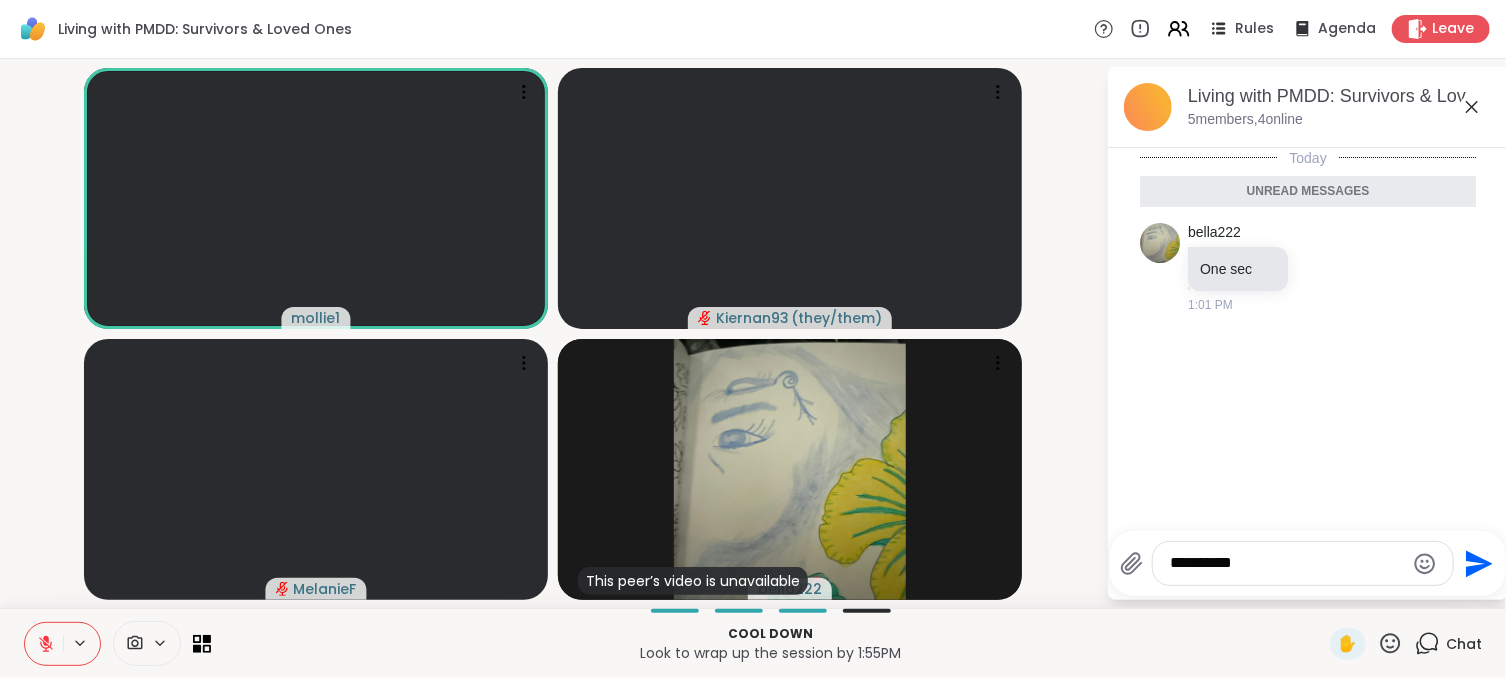 type 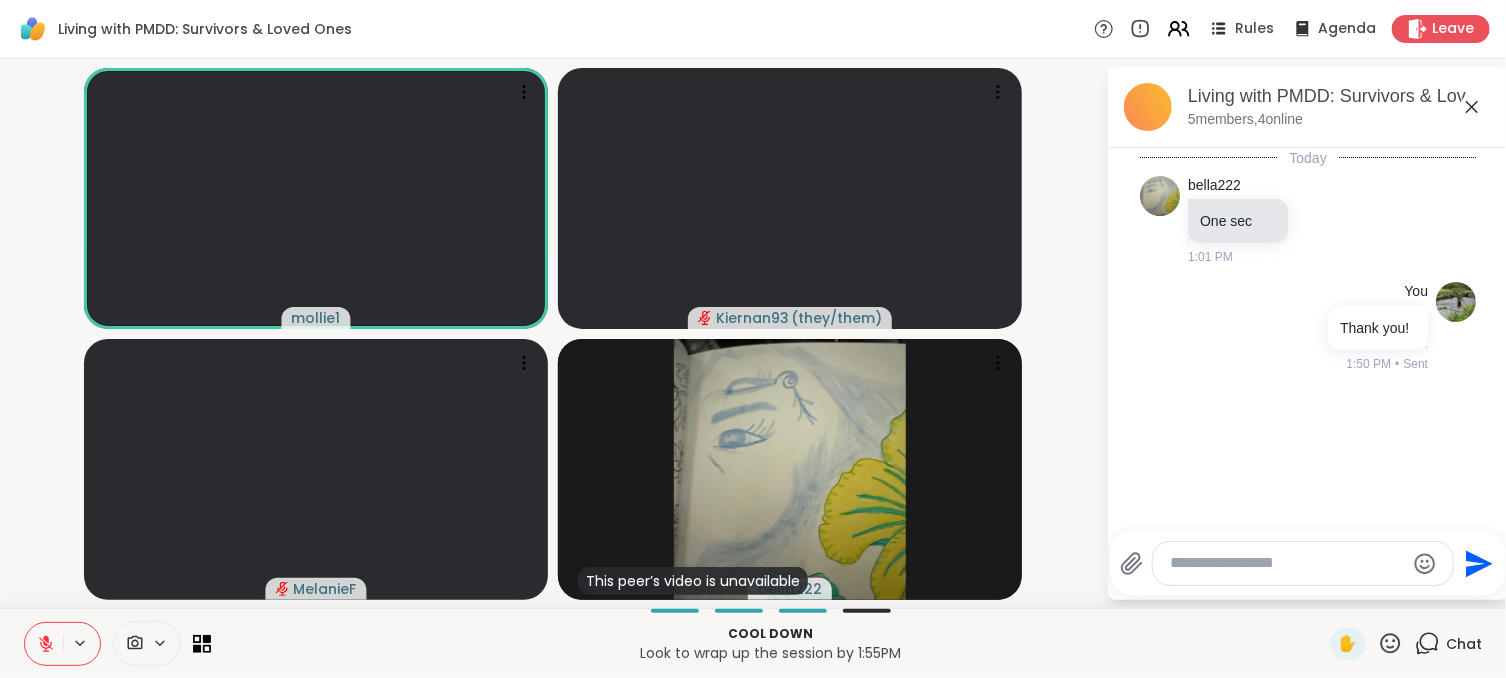 click on "[USERNAME] [USERNAME] ( they/them ) This peer’s video is unavailable [USERNAME]" at bounding box center (553, 333) 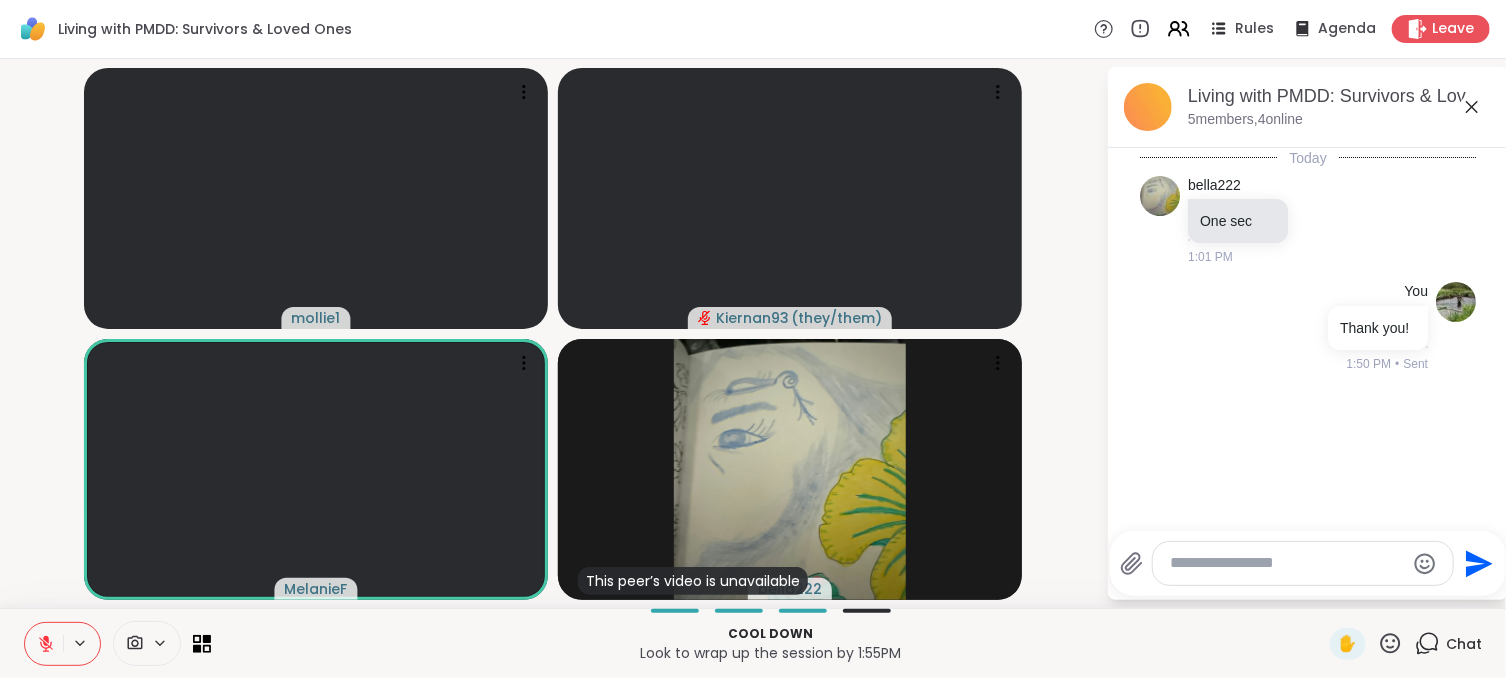 click on "[USERNAME] [USERNAME] ( they/them ) This peer’s video is unavailable [USERNAME]" at bounding box center (553, 333) 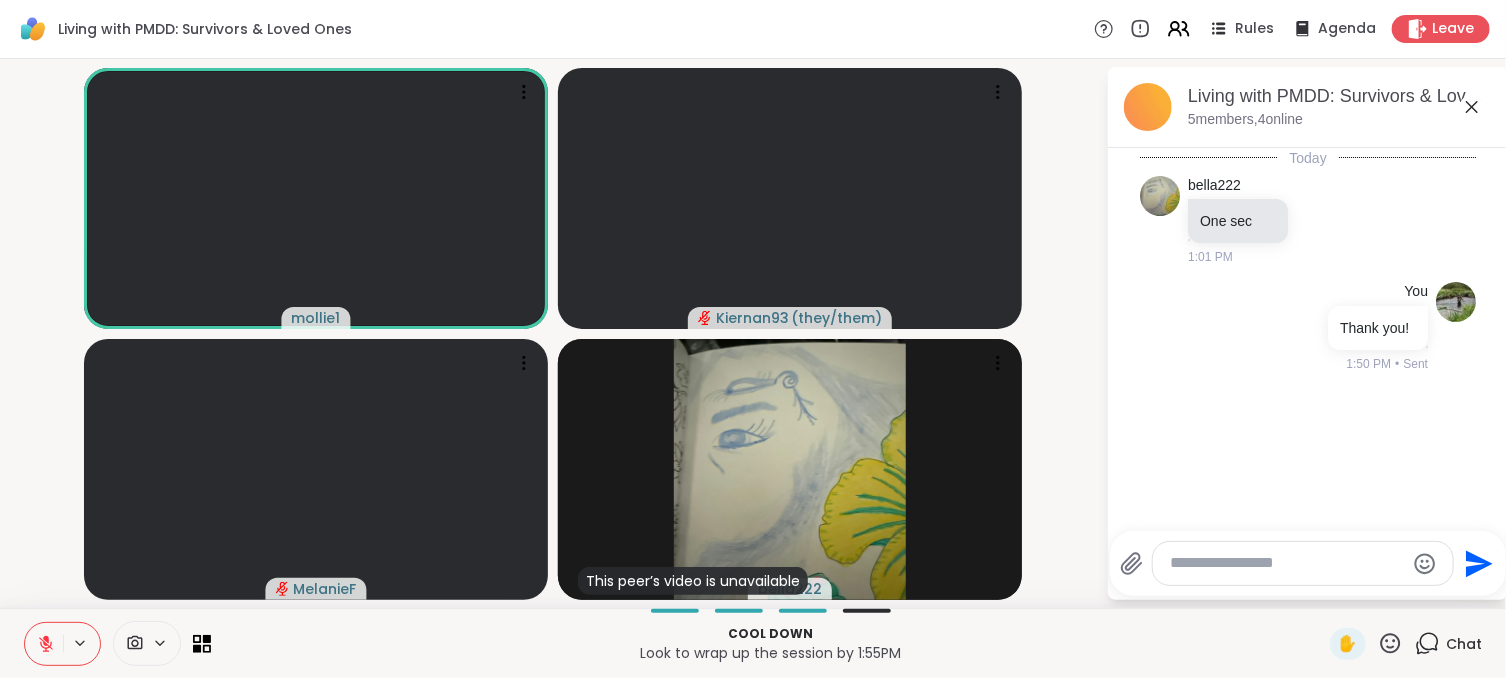 click on "[USERNAME] [USERNAME] ( they/them ) This peer’s video is unavailable [USERNAME]" at bounding box center (553, 333) 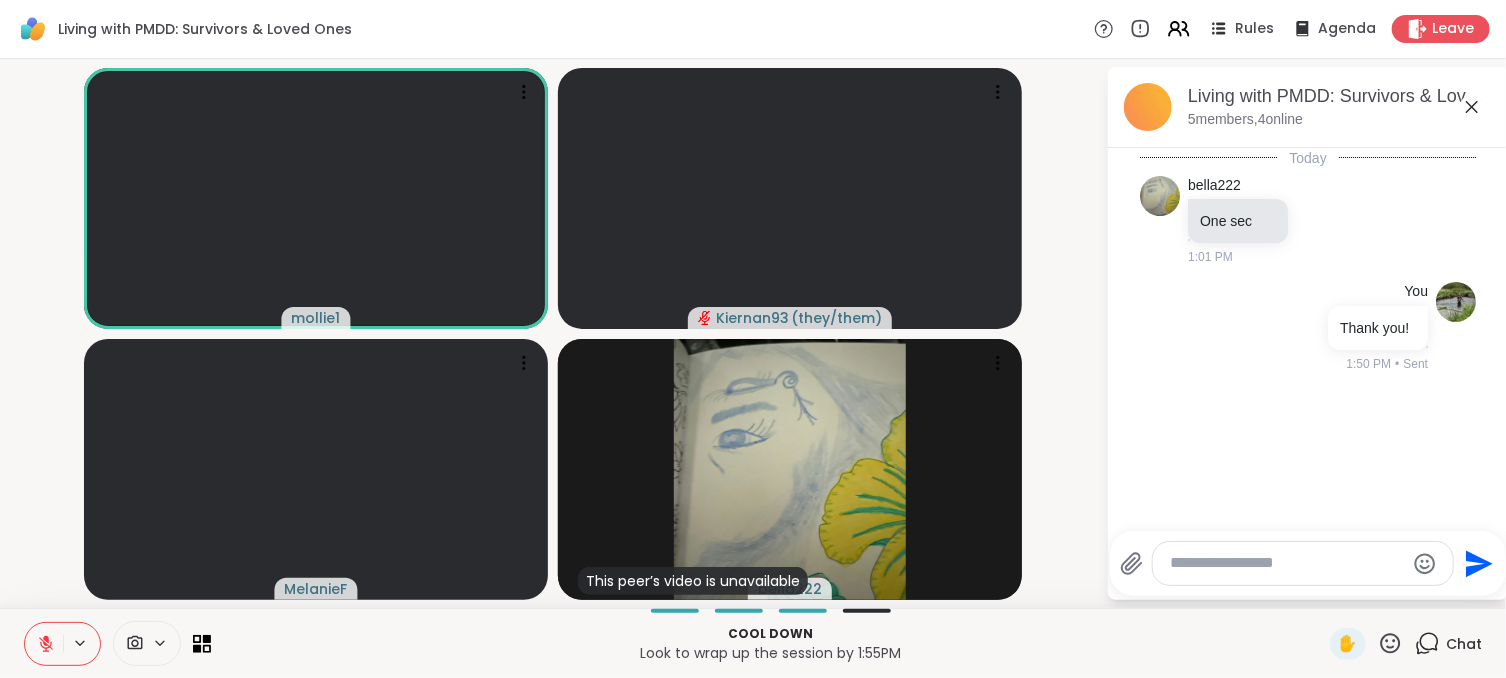 click 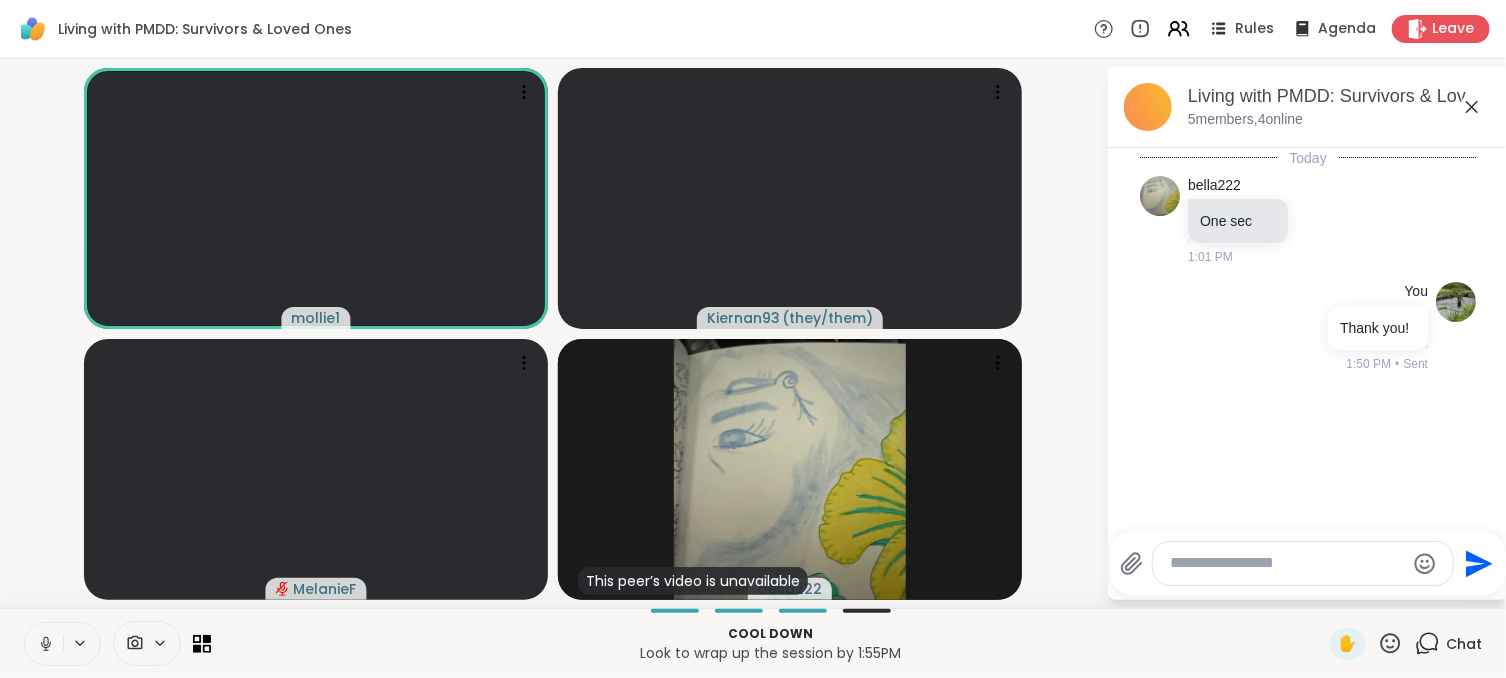click 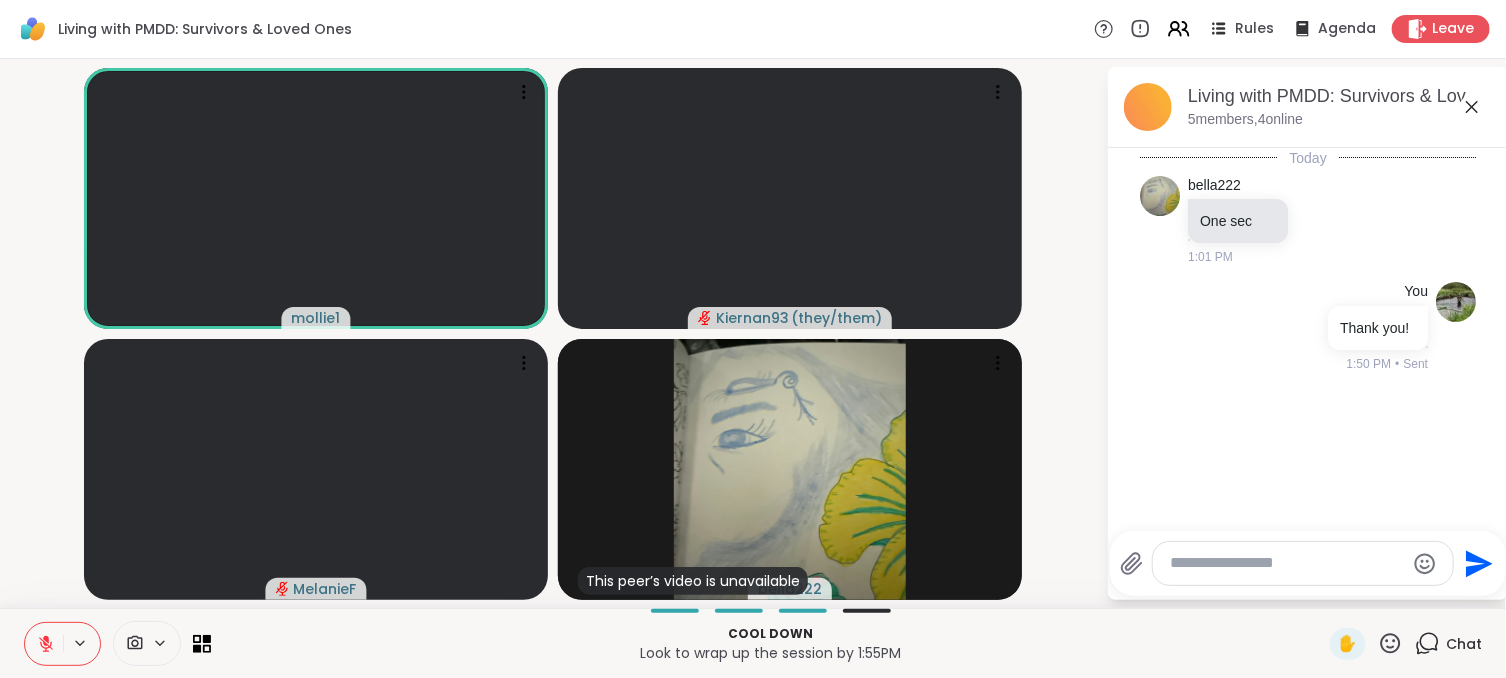 click 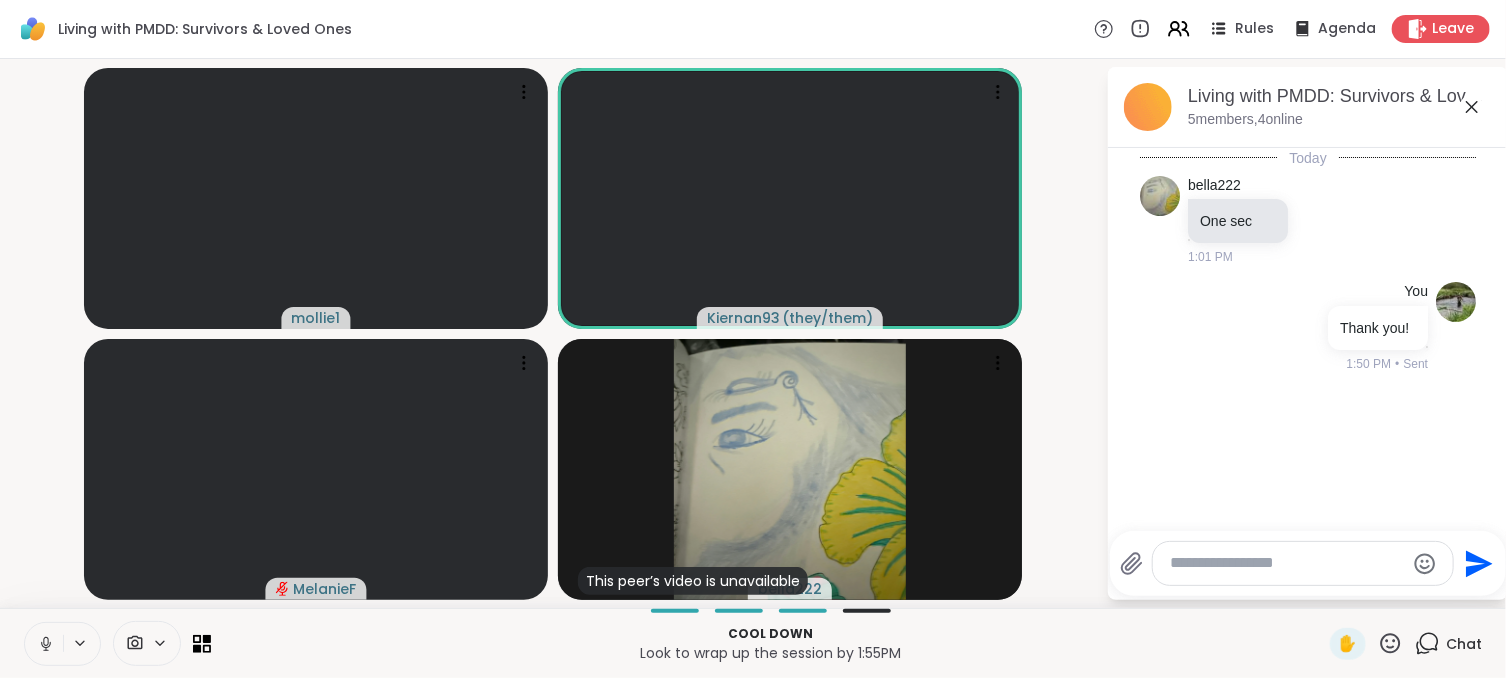 click 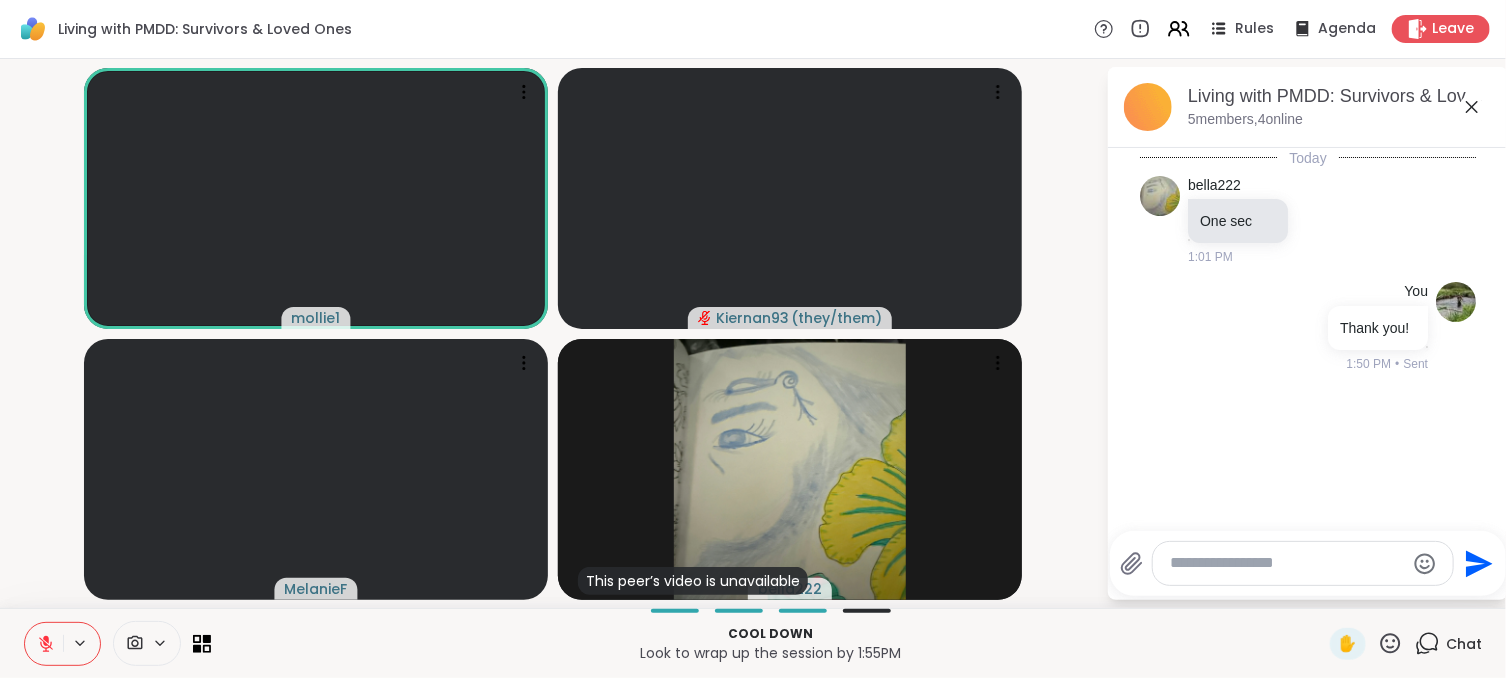 click 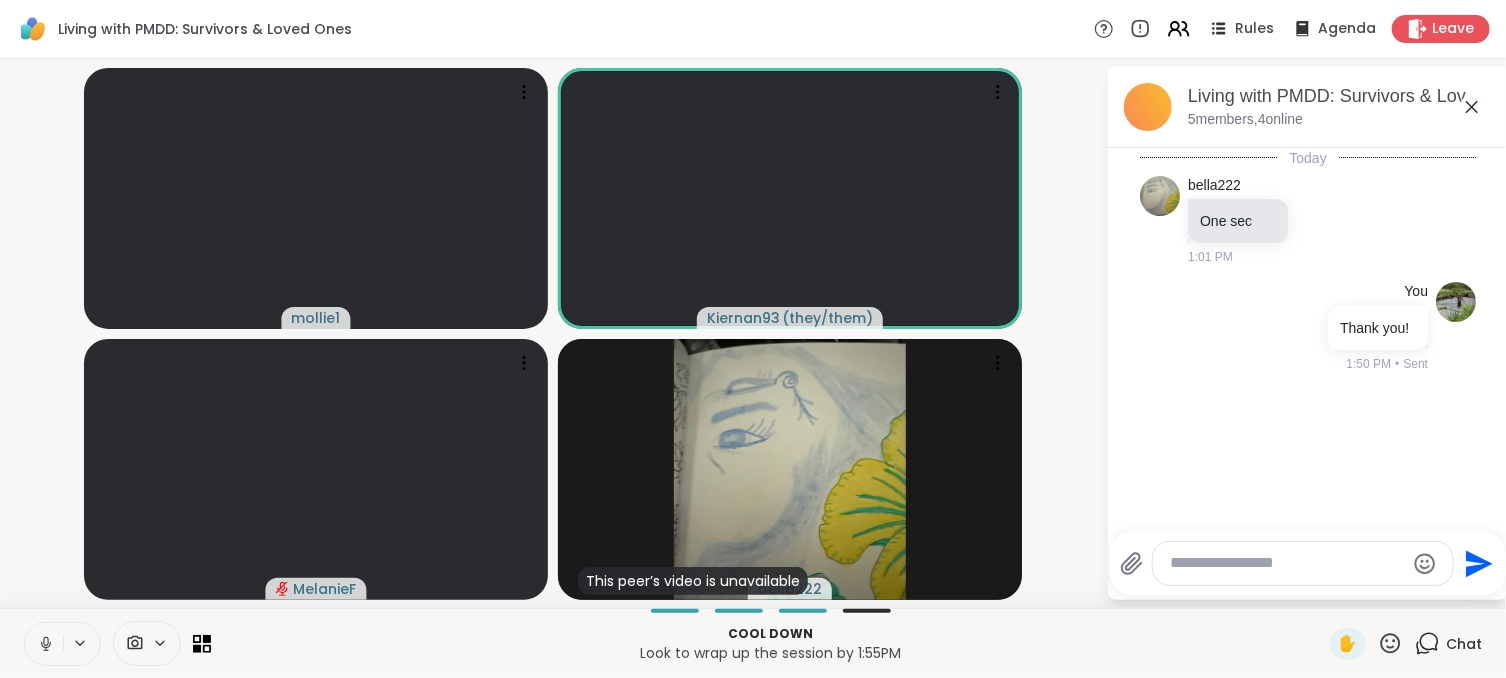 click 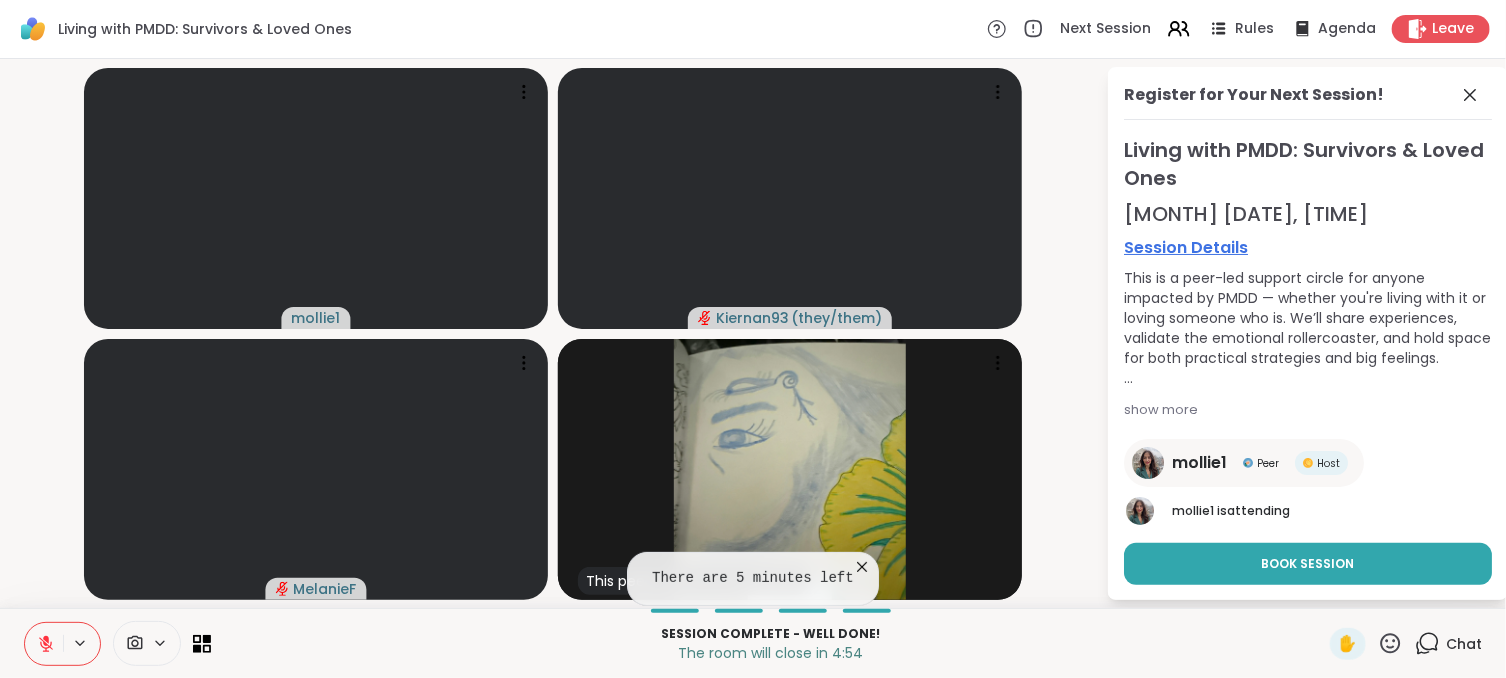 click 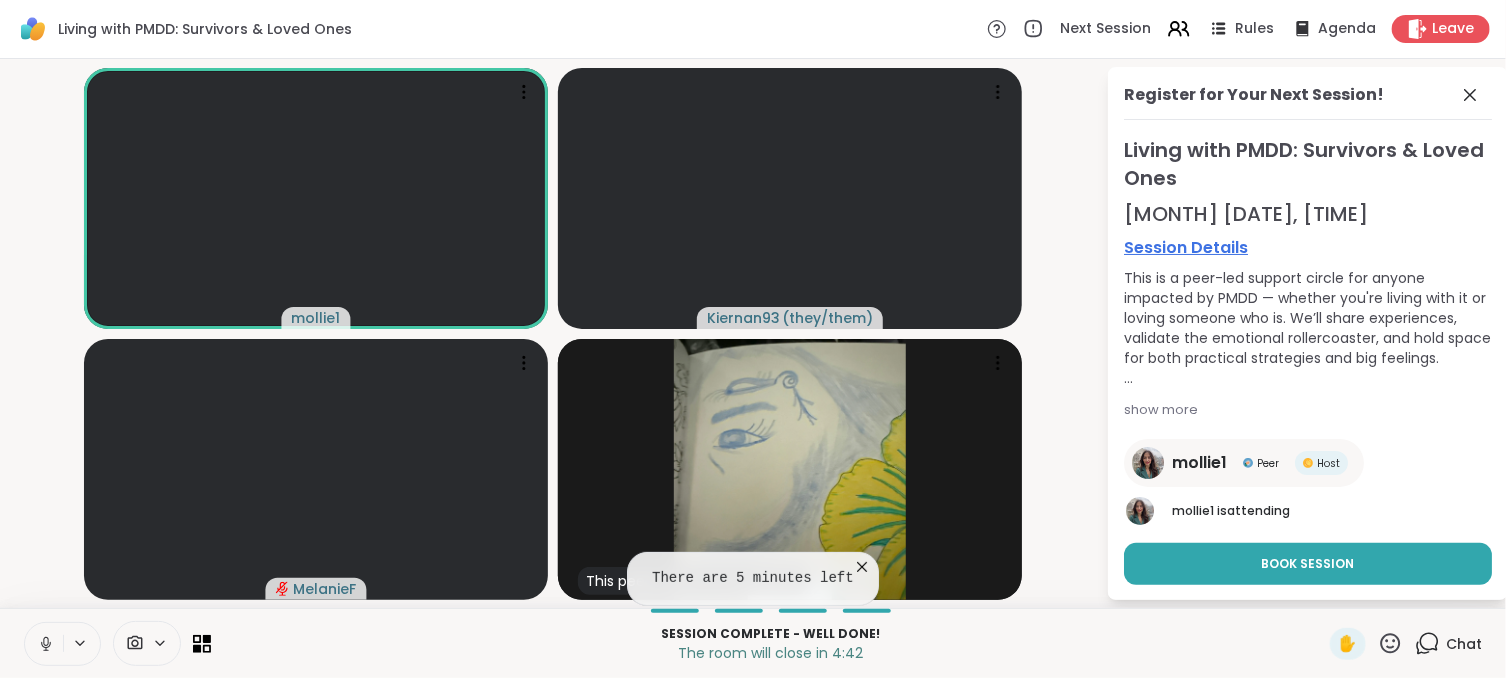 click 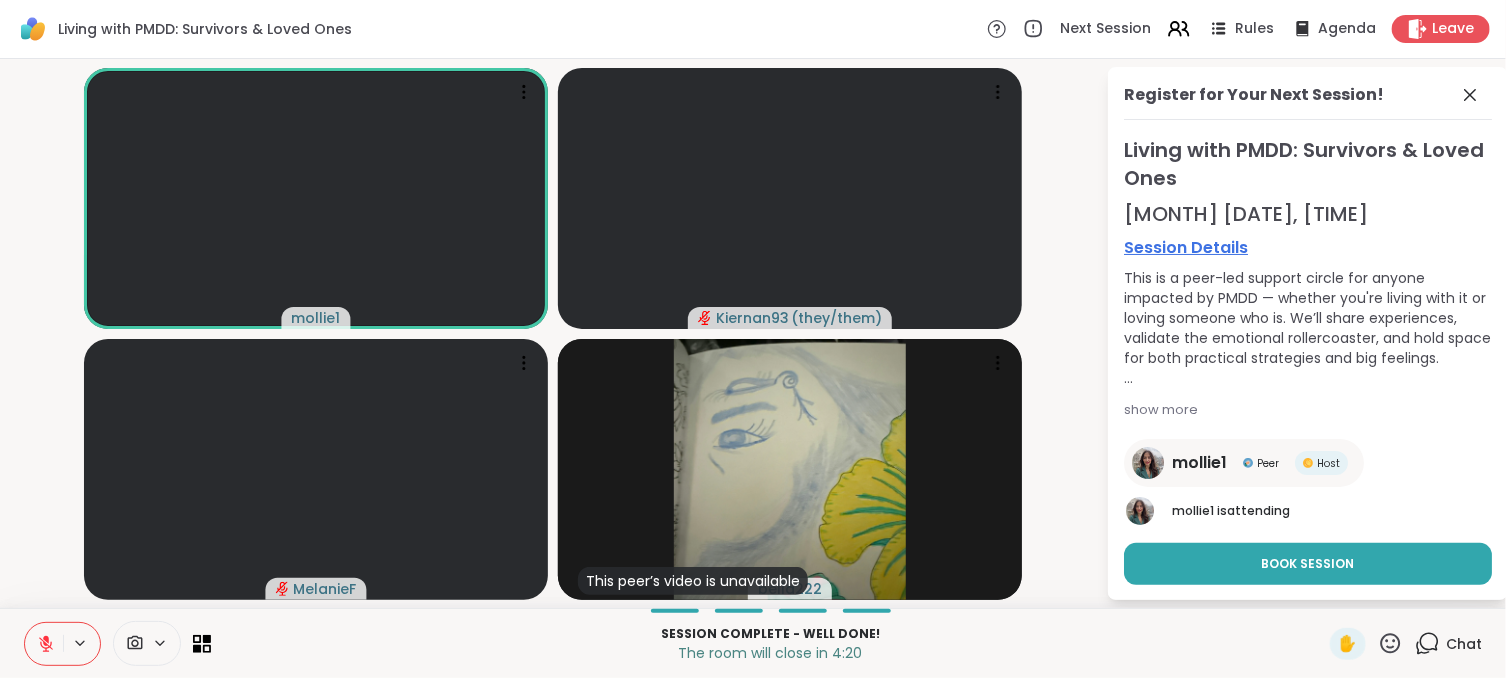 click 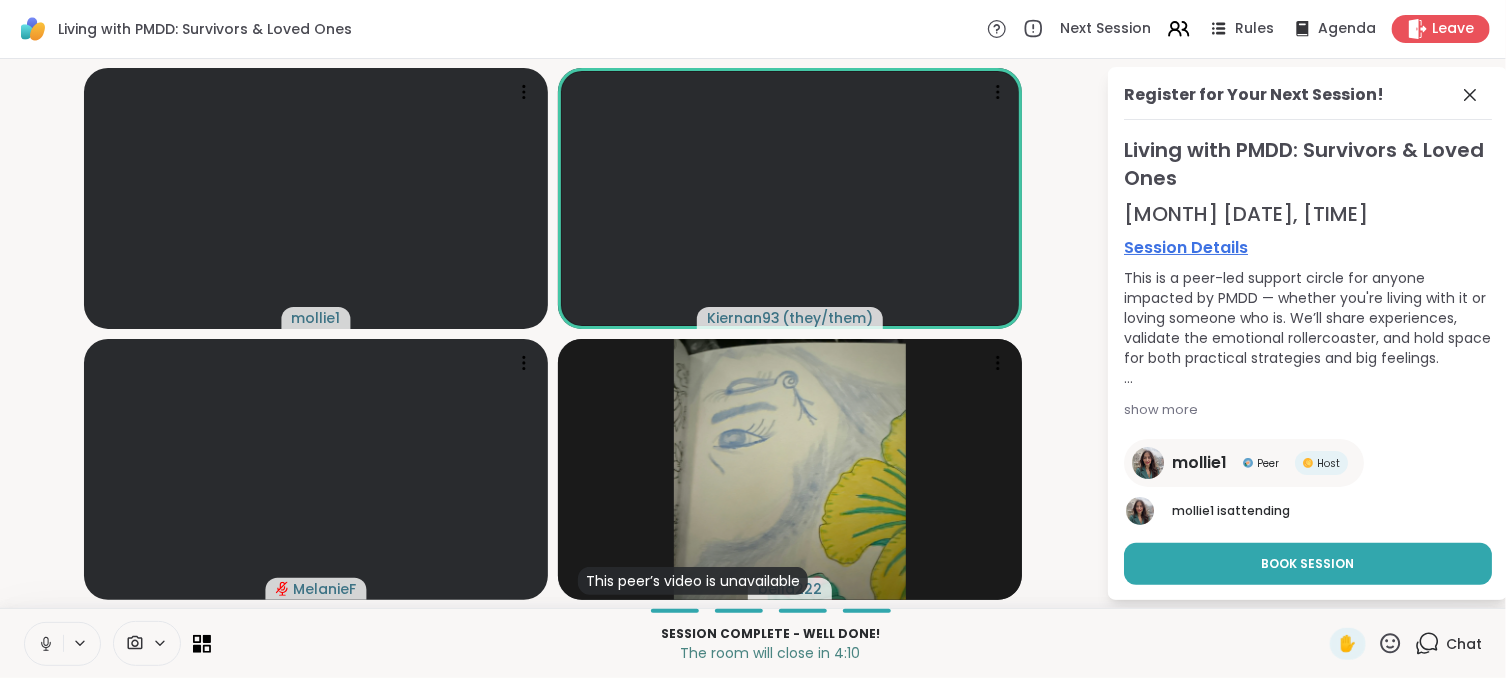 click 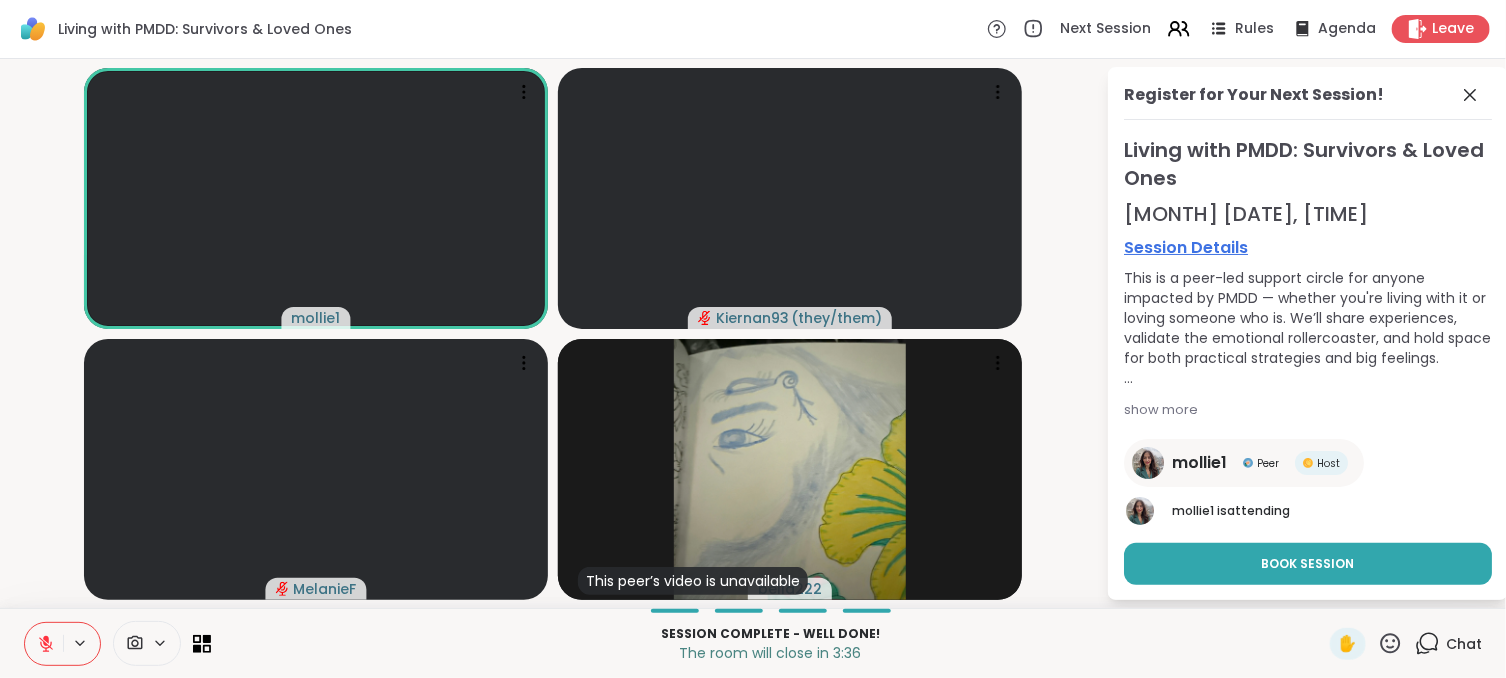 click 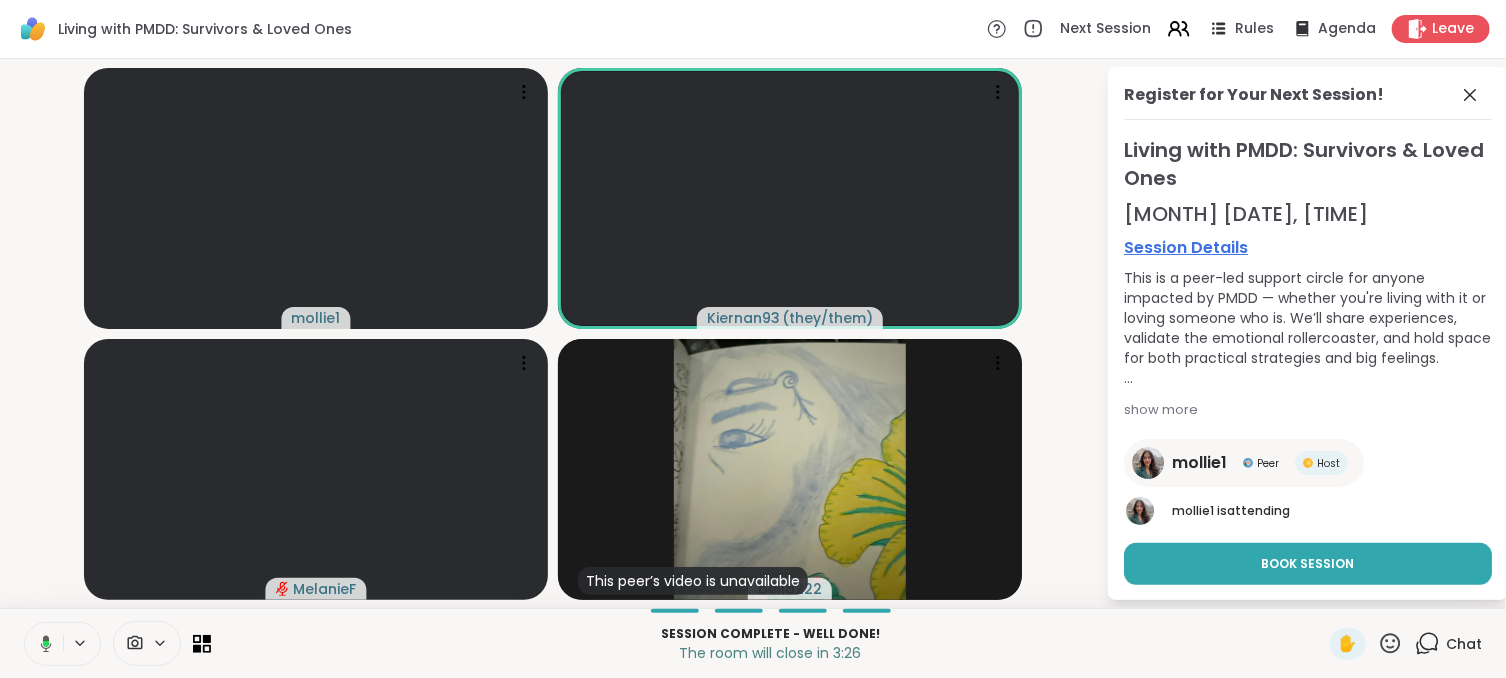 click 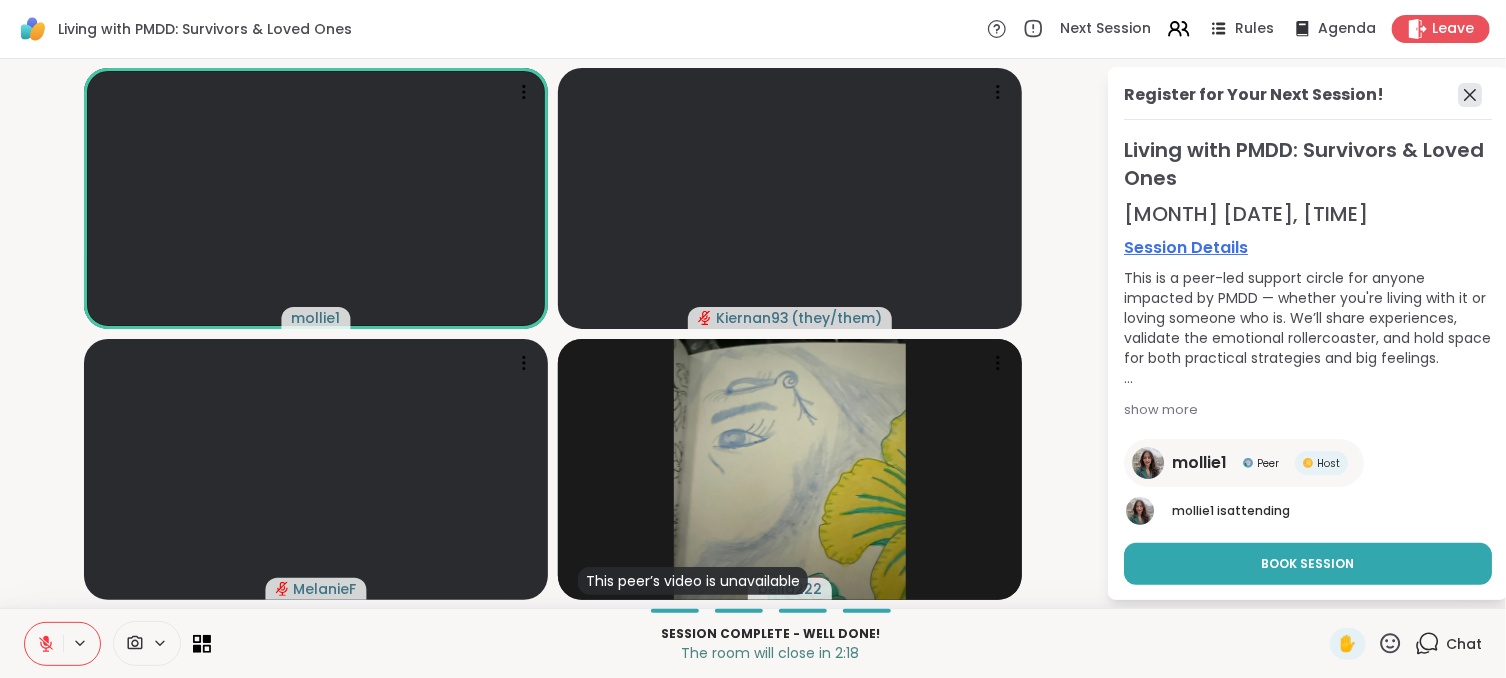 click 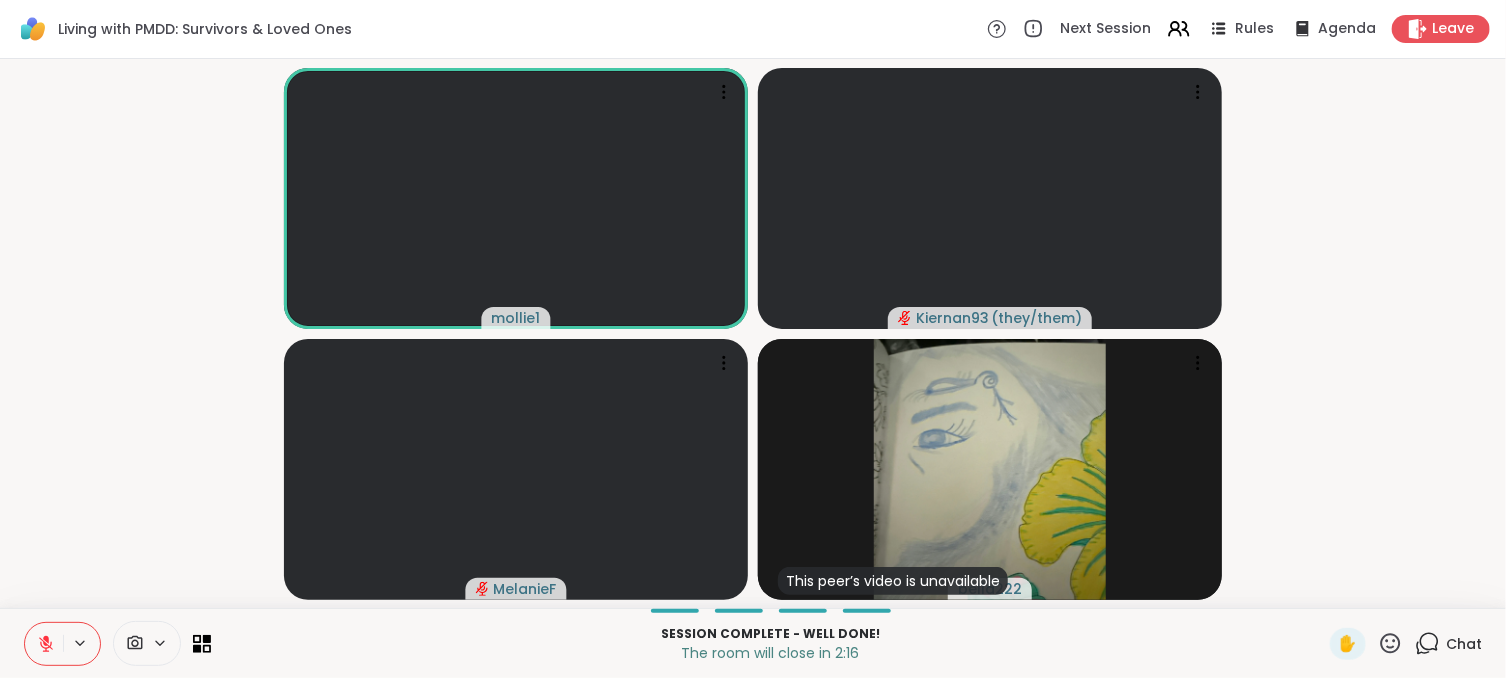 click 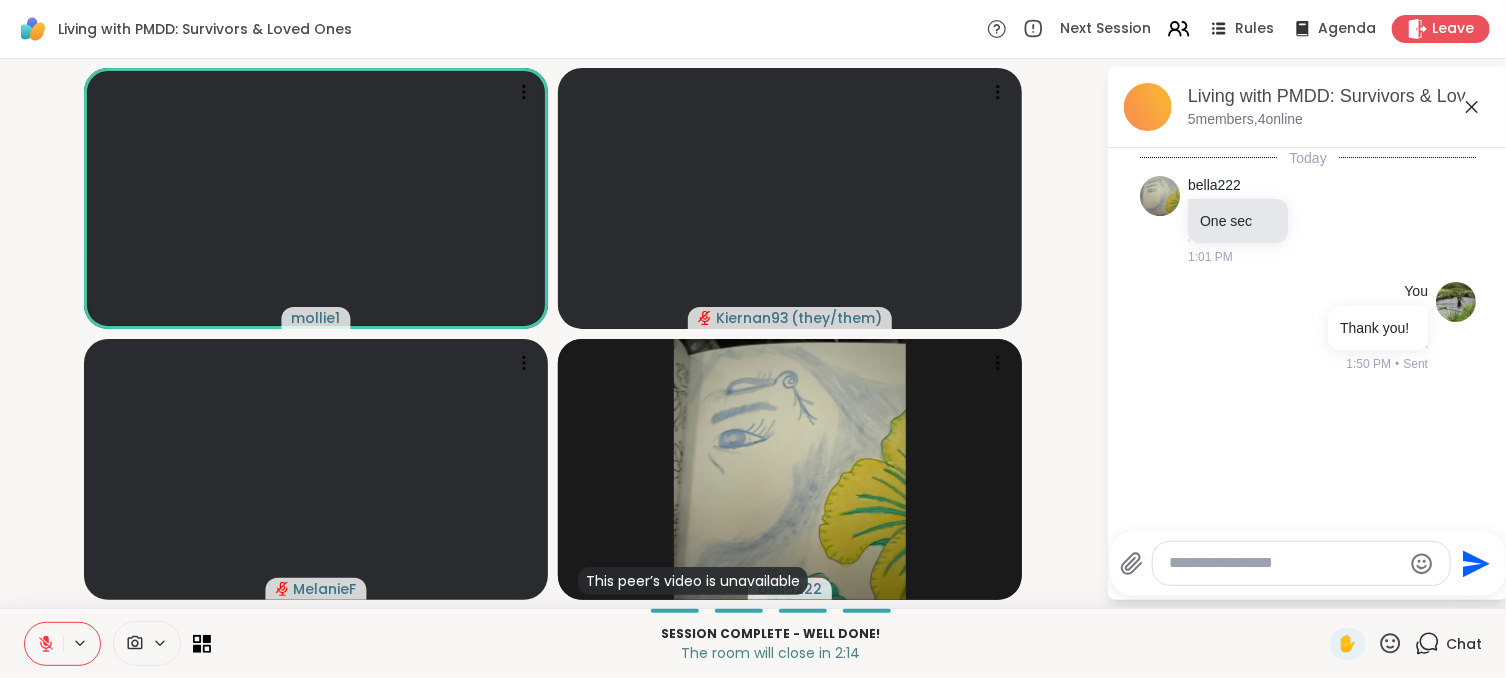 click at bounding box center [1285, 563] 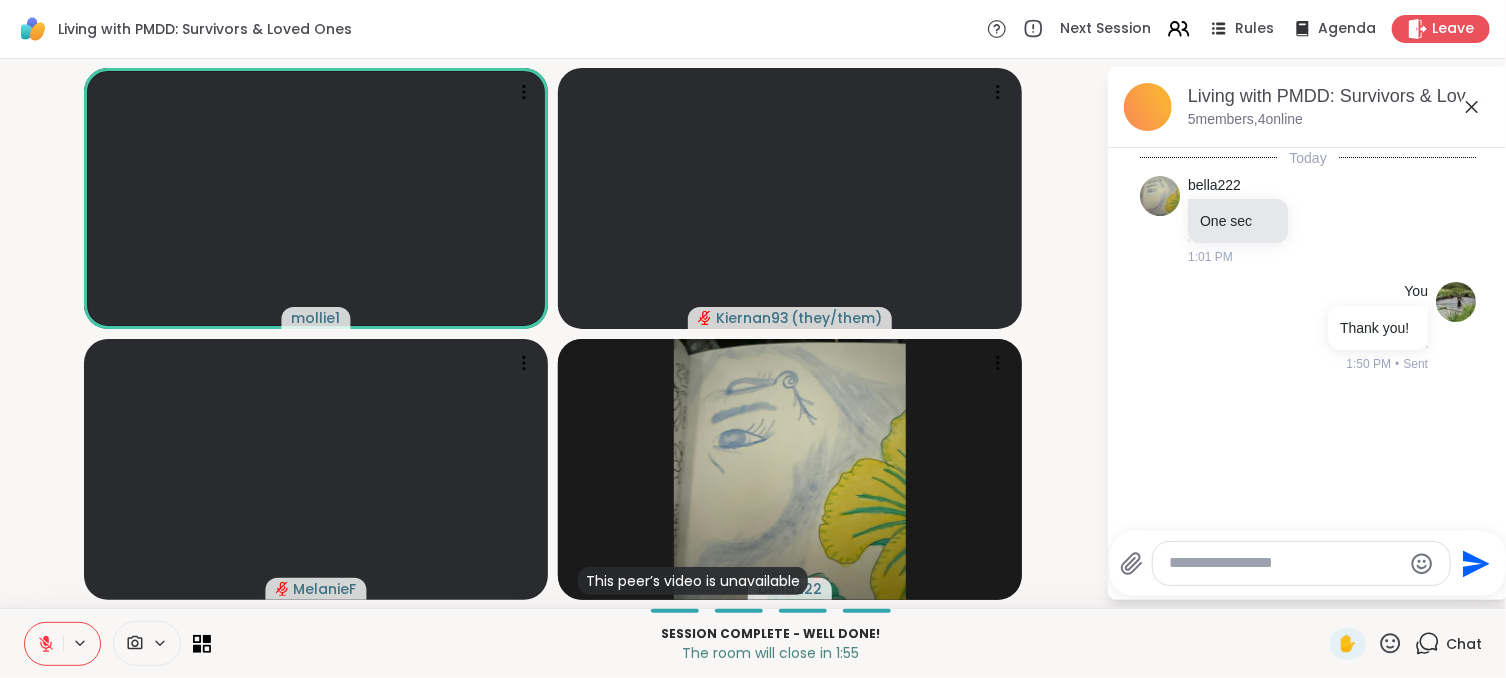 click 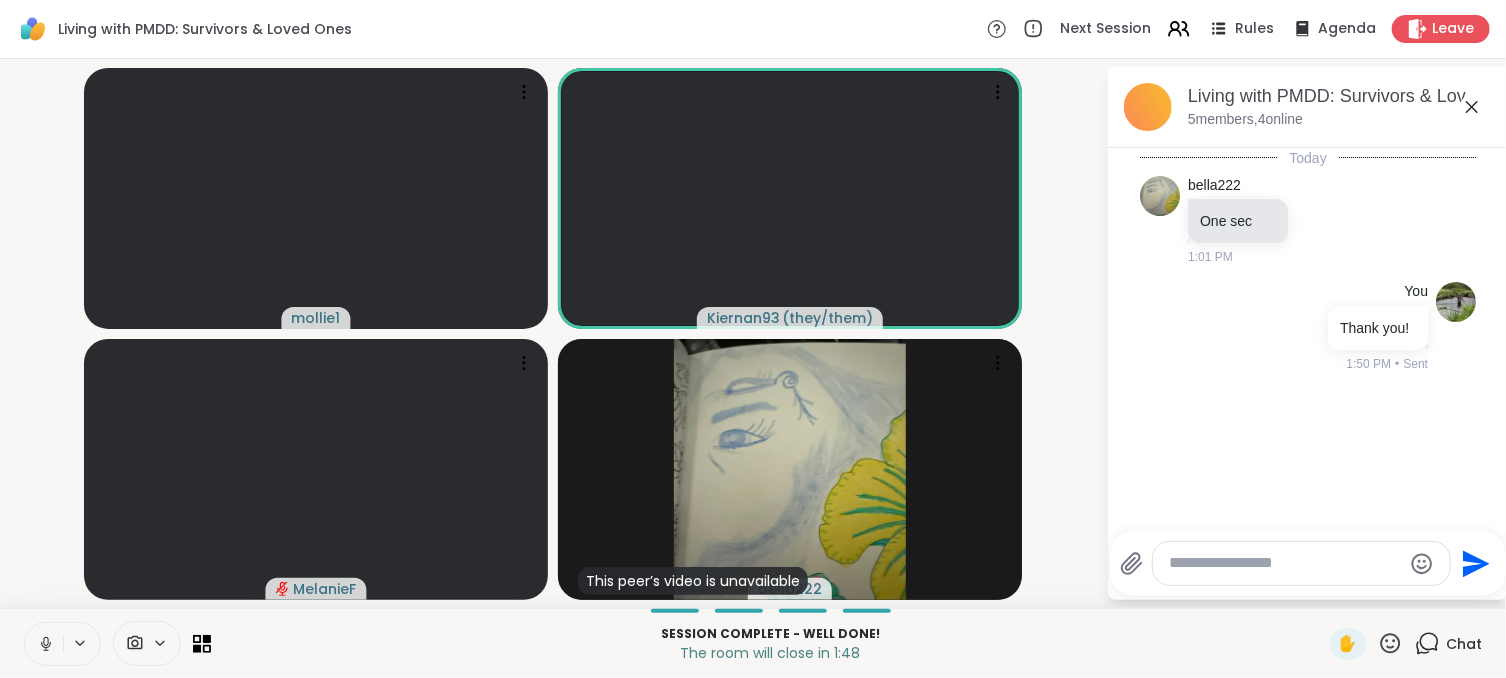 click 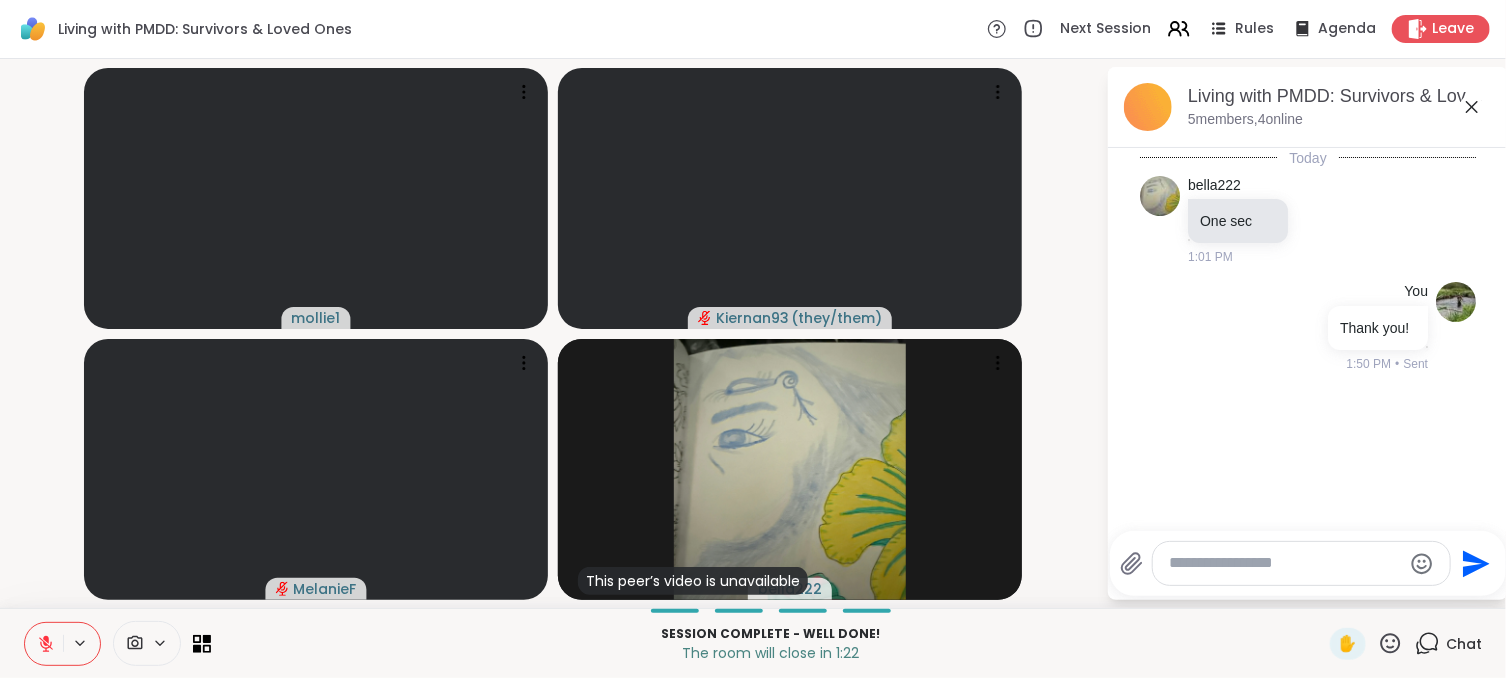 click 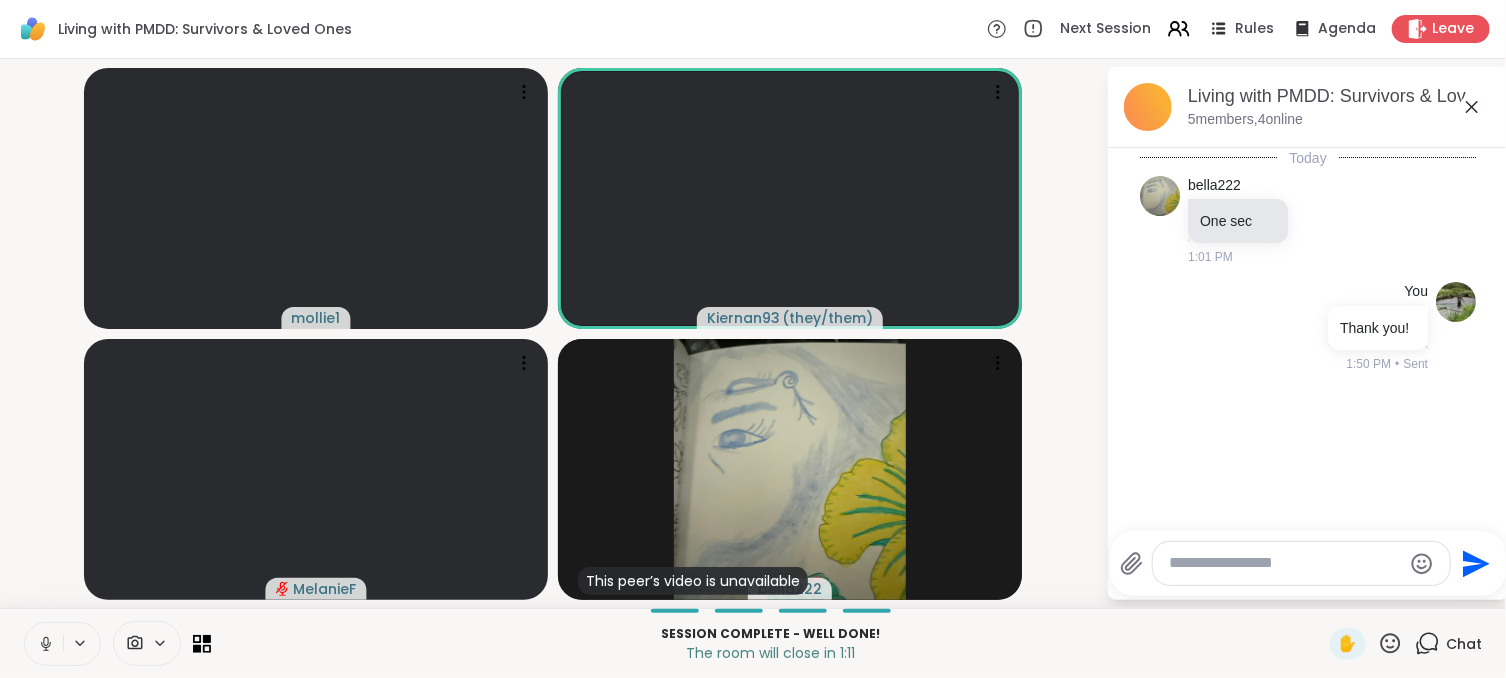 click 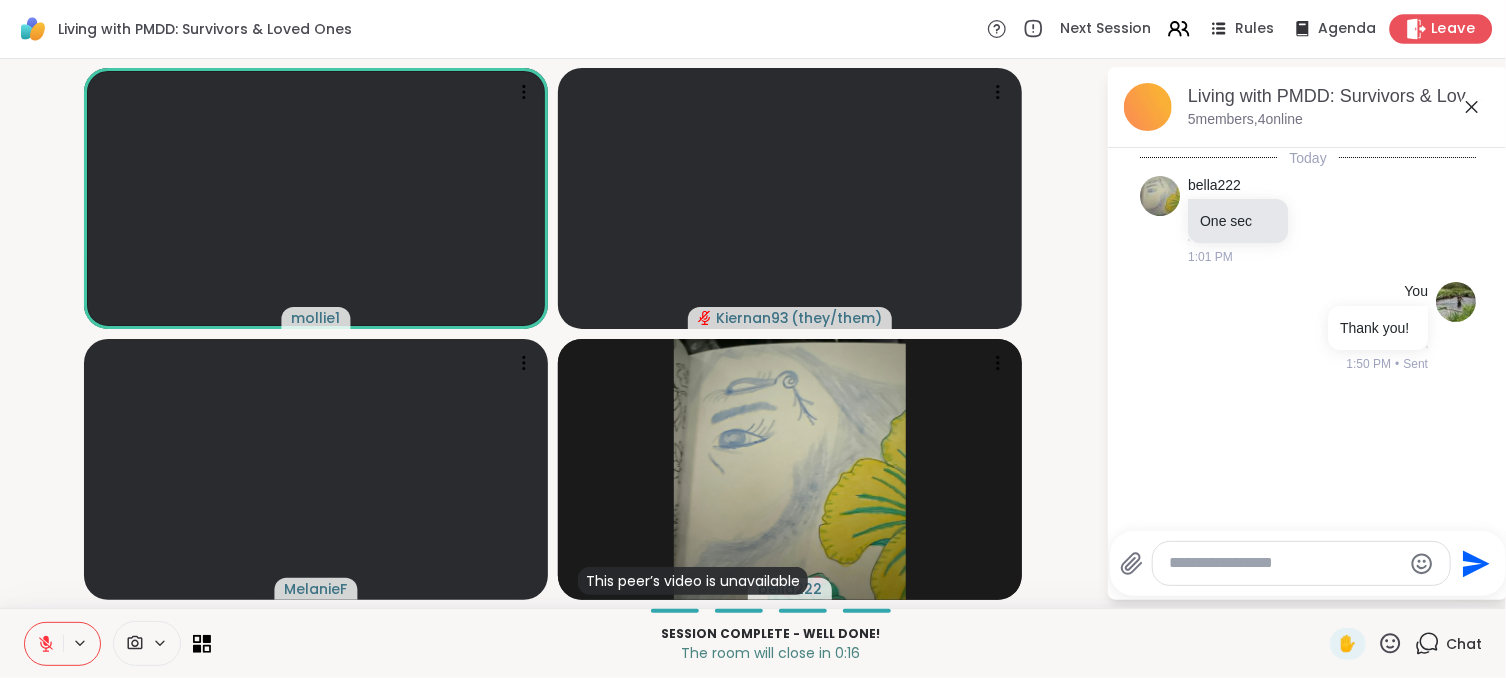 click on "Leave" at bounding box center (1454, 29) 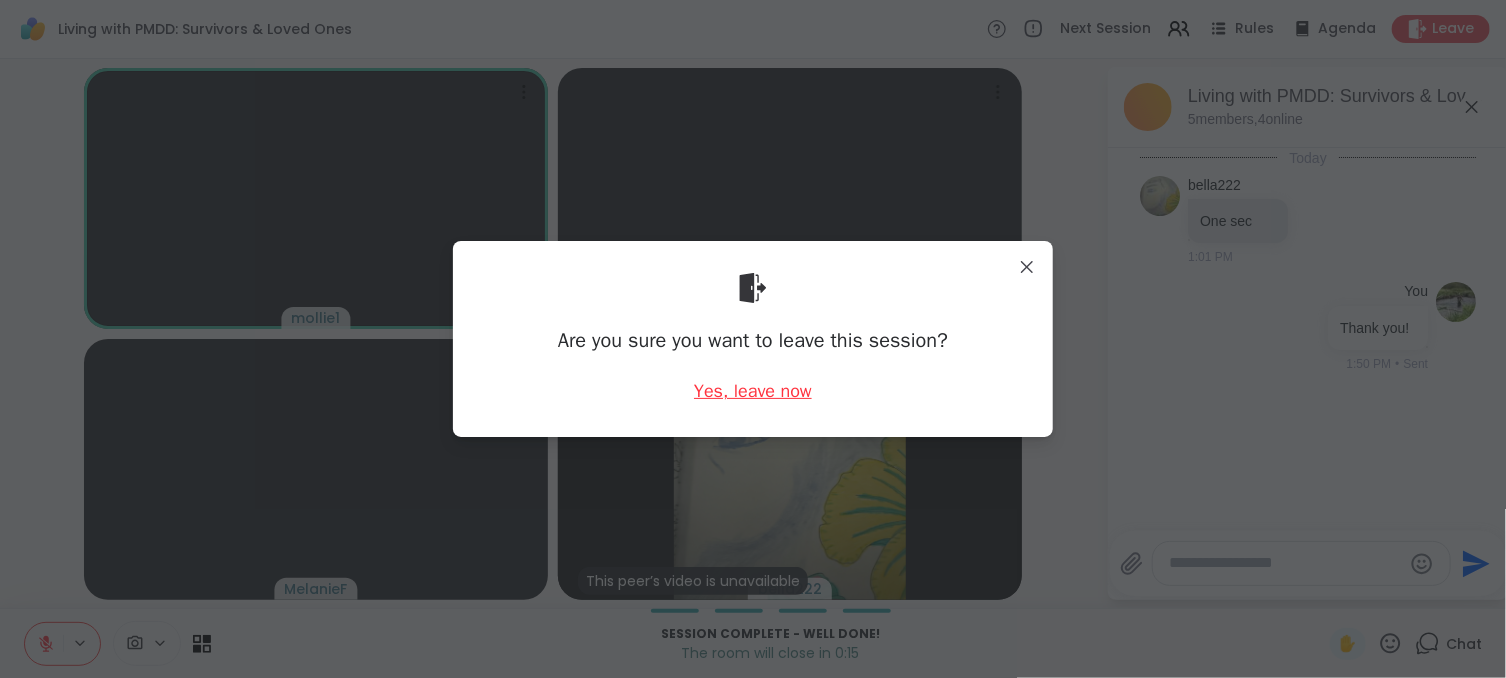 click on "Yes, leave now" at bounding box center [753, 391] 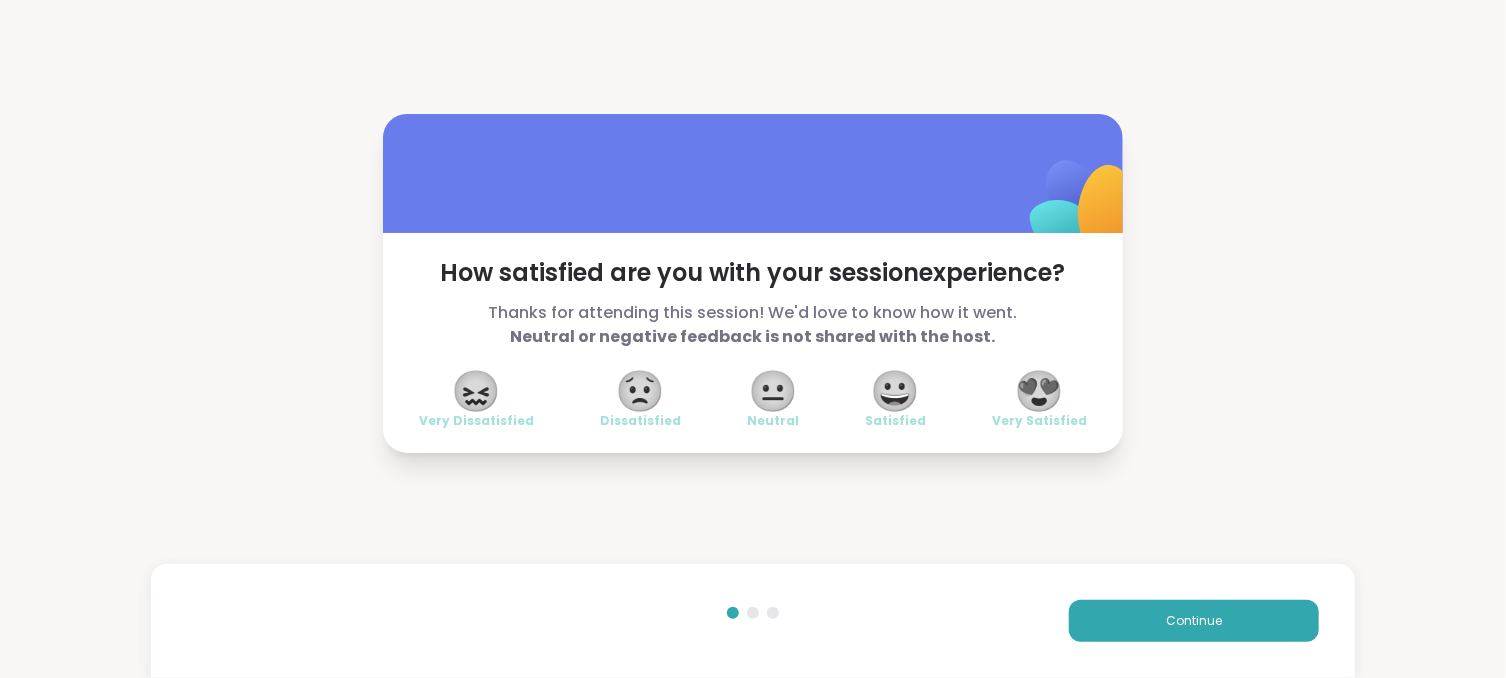 click on "😍" at bounding box center [1040, 391] 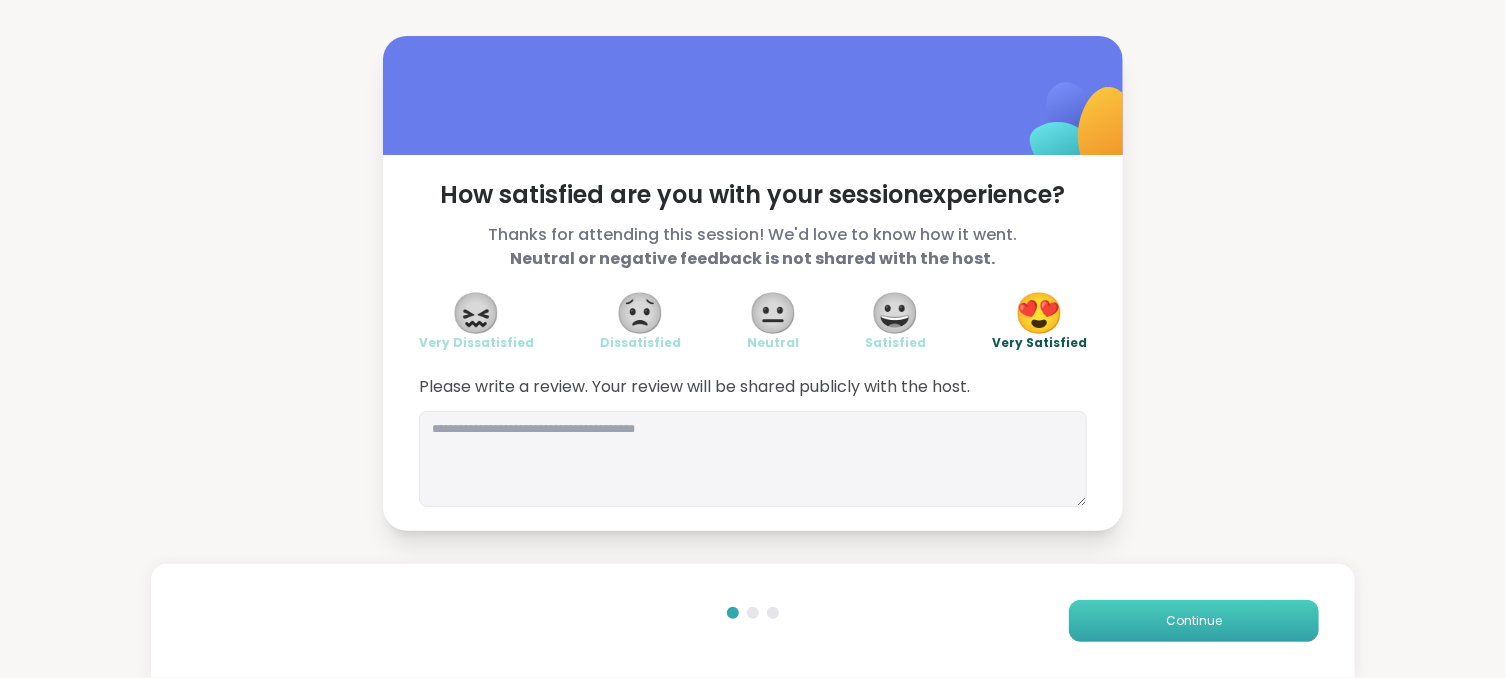click on "Continue" at bounding box center (1194, 621) 